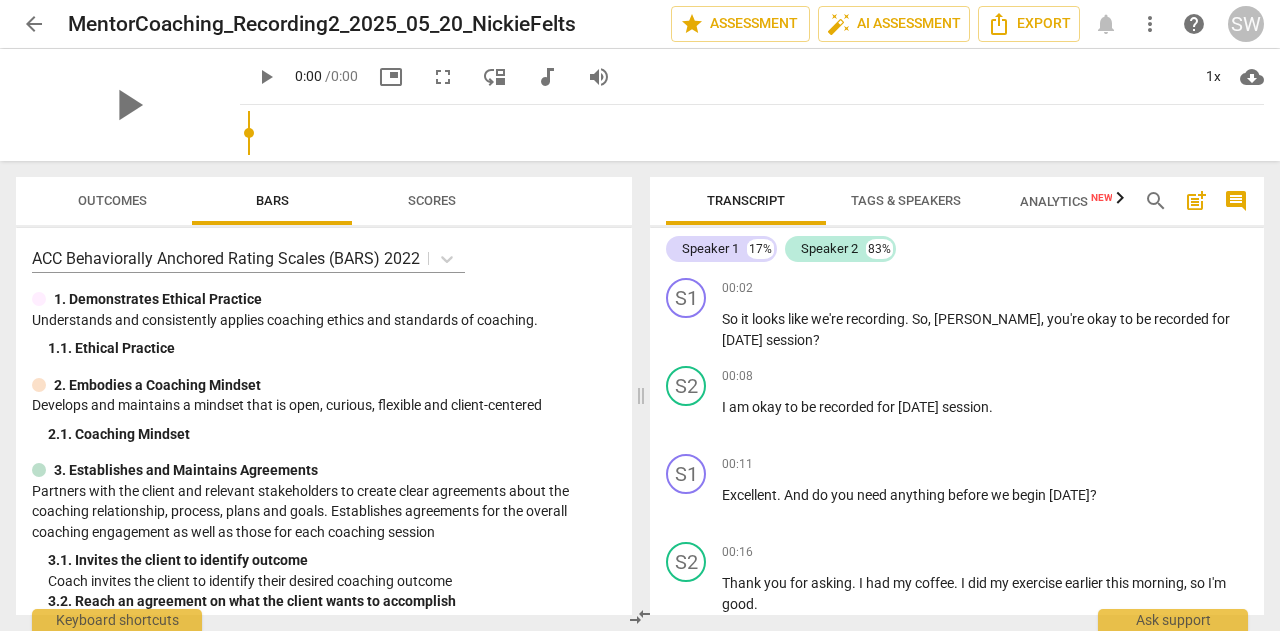 scroll, scrollTop: 0, scrollLeft: 0, axis: both 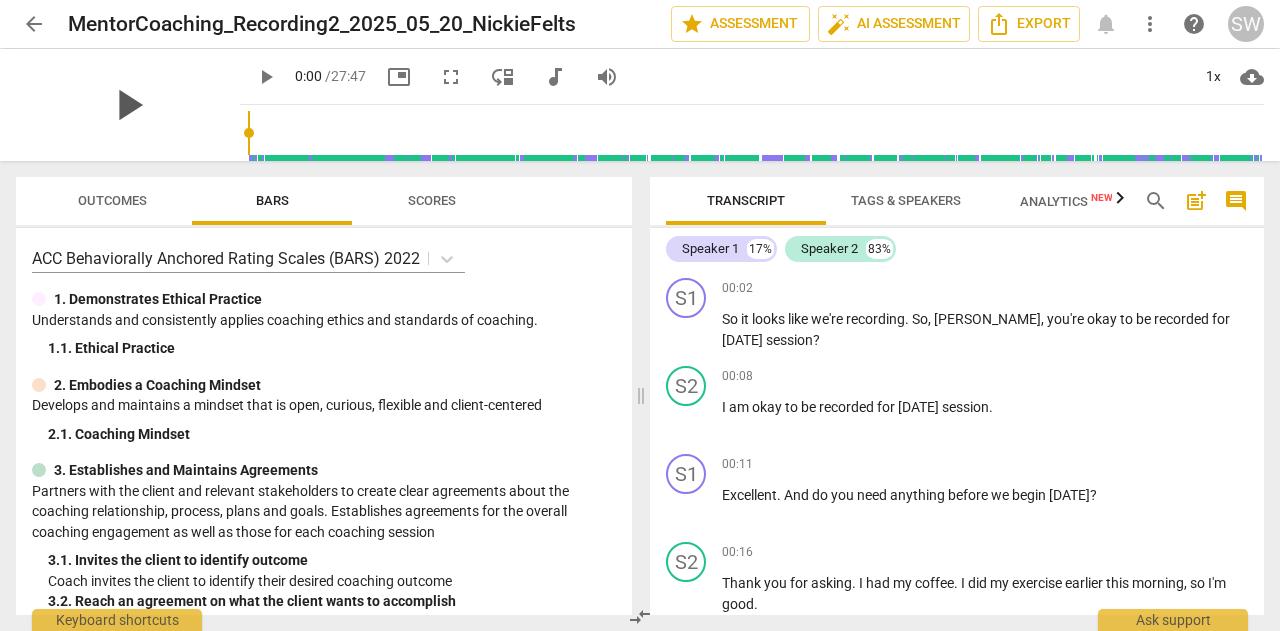 click on "play_arrow" at bounding box center [128, 105] 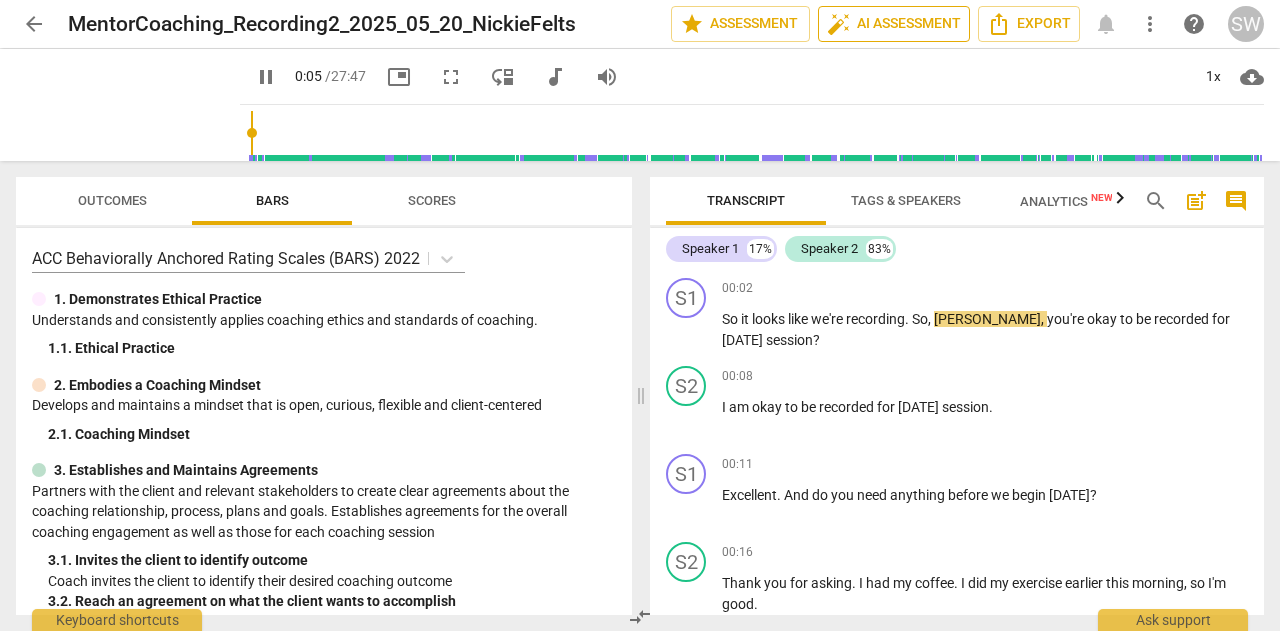 click on "auto_fix_high    AI Assessment" at bounding box center (894, 24) 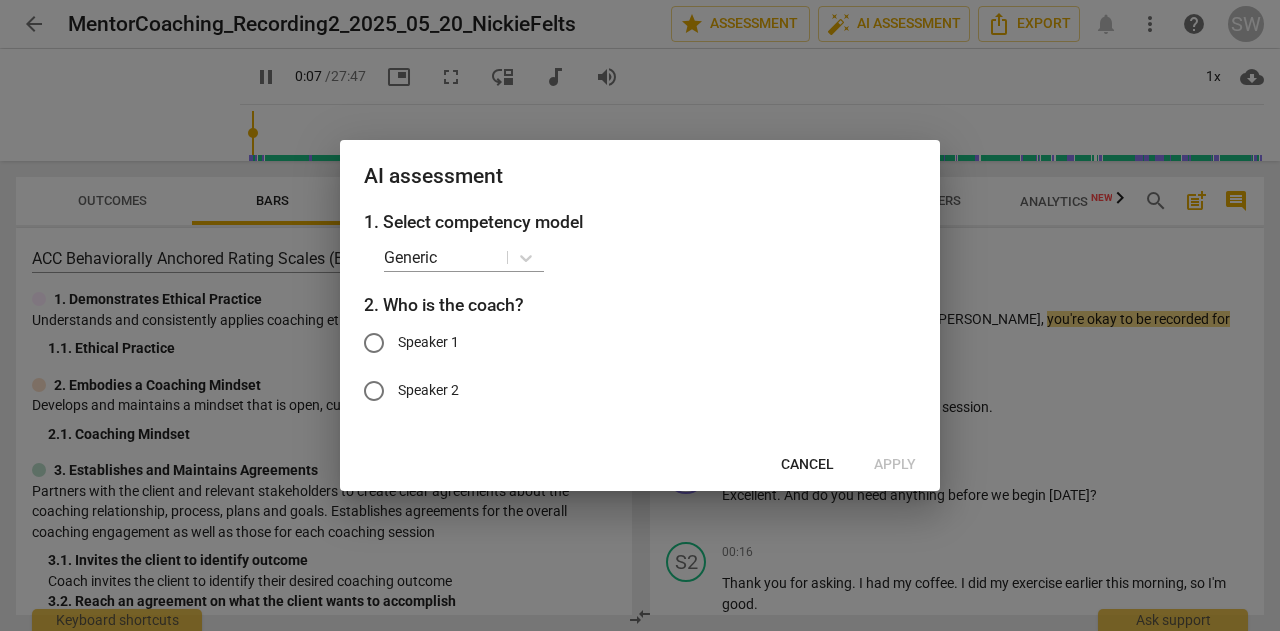 type on "7" 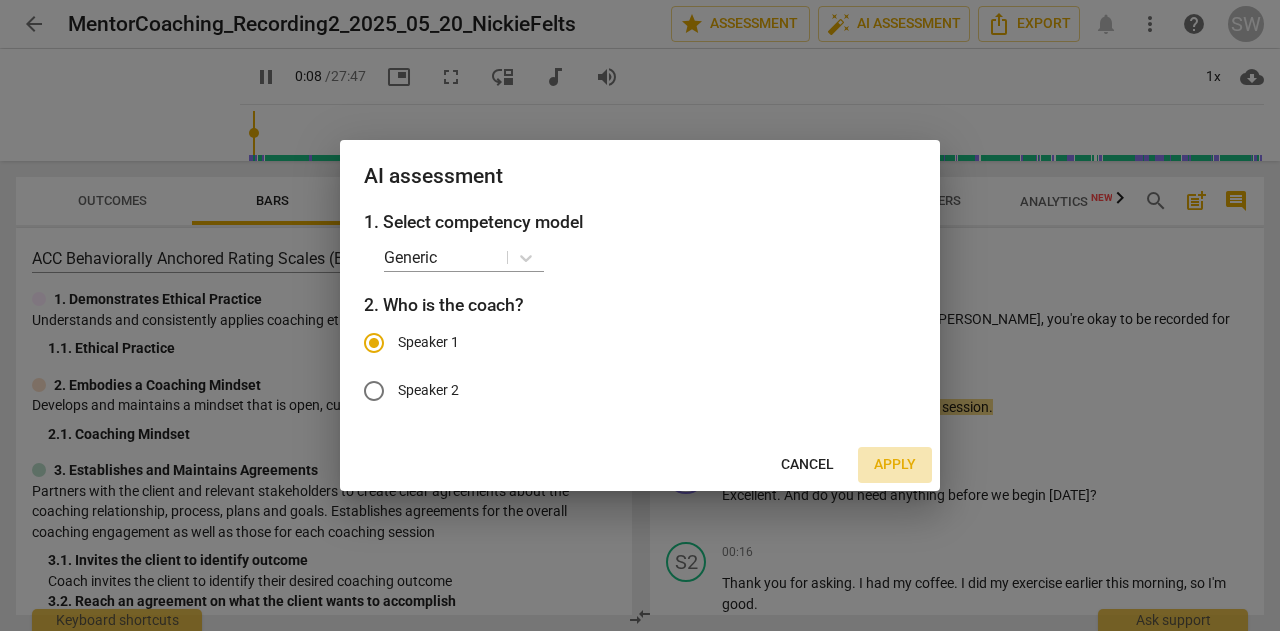 click on "Apply" at bounding box center (895, 465) 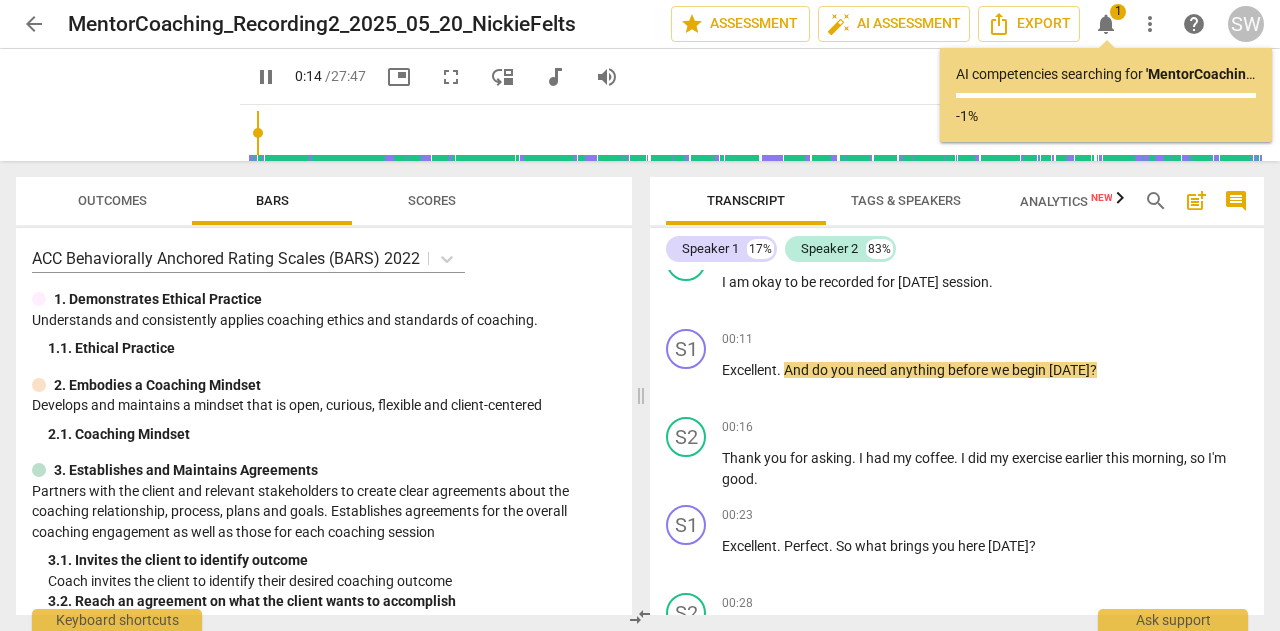 scroll, scrollTop: 174, scrollLeft: 0, axis: vertical 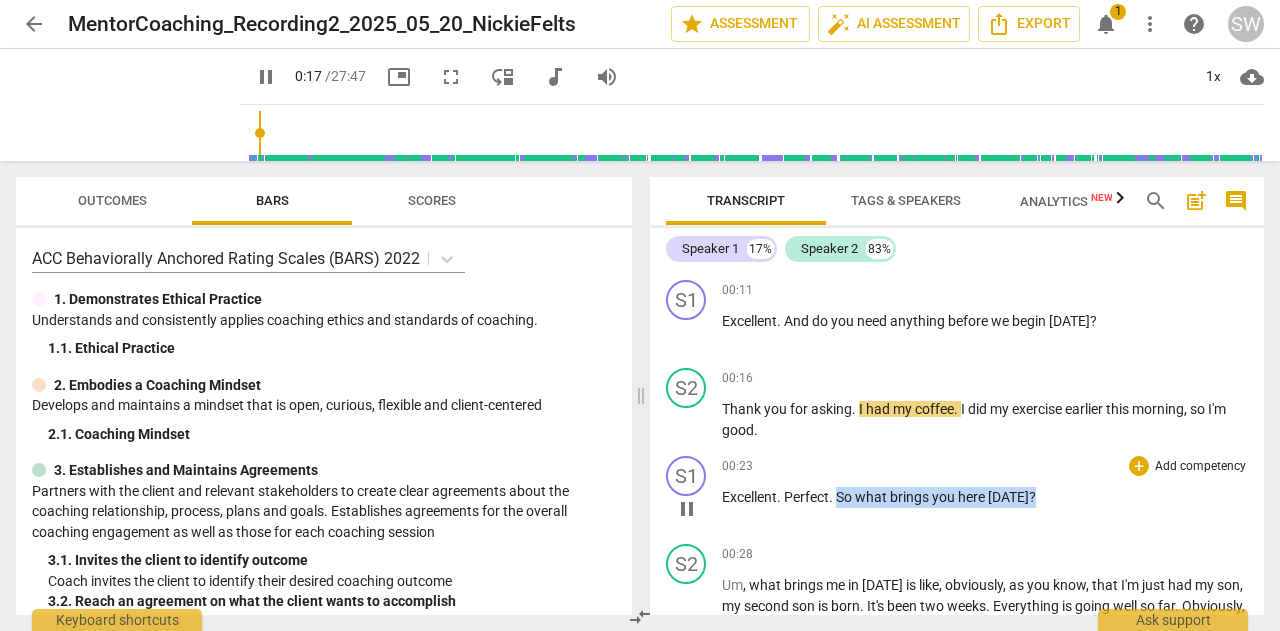 drag, startPoint x: 838, startPoint y: 497, endPoint x: 1051, endPoint y: 489, distance: 213.15018 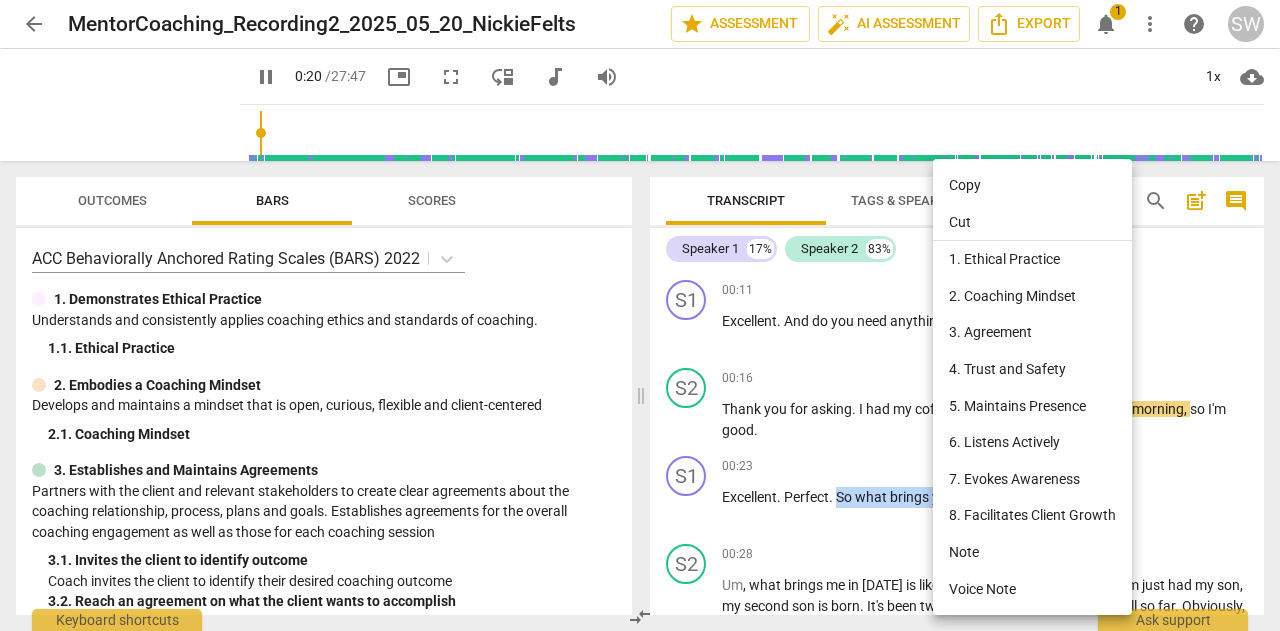 click on "Copy" at bounding box center (1032, 185) 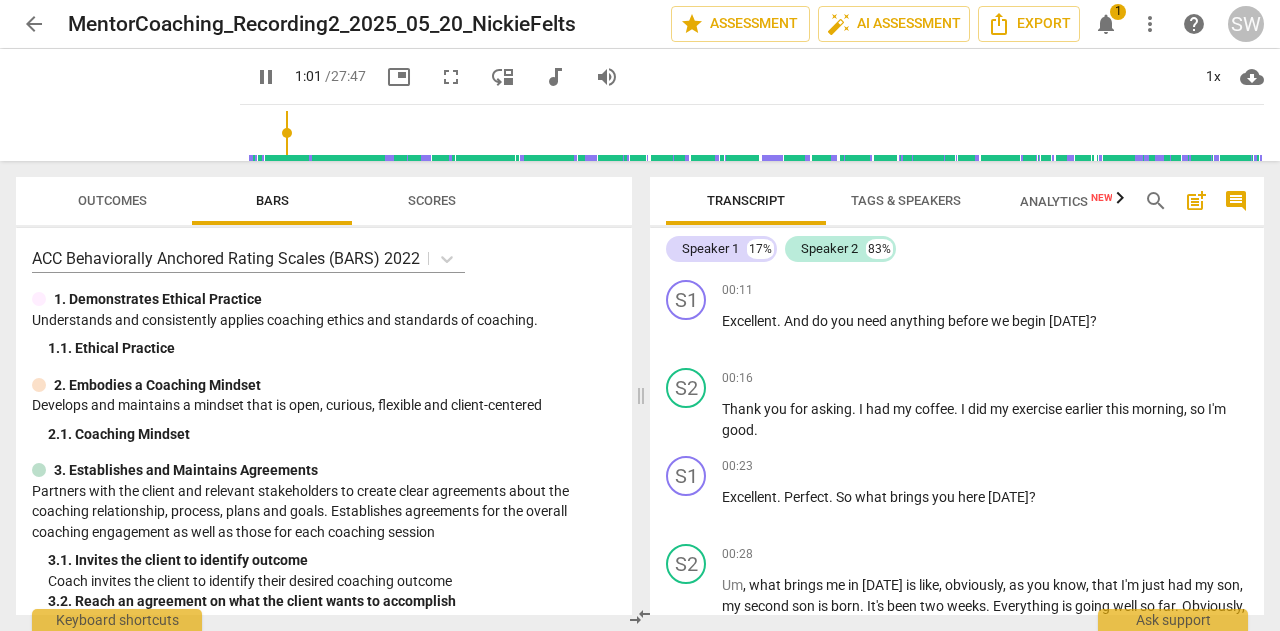 scroll, scrollTop: 521, scrollLeft: 0, axis: vertical 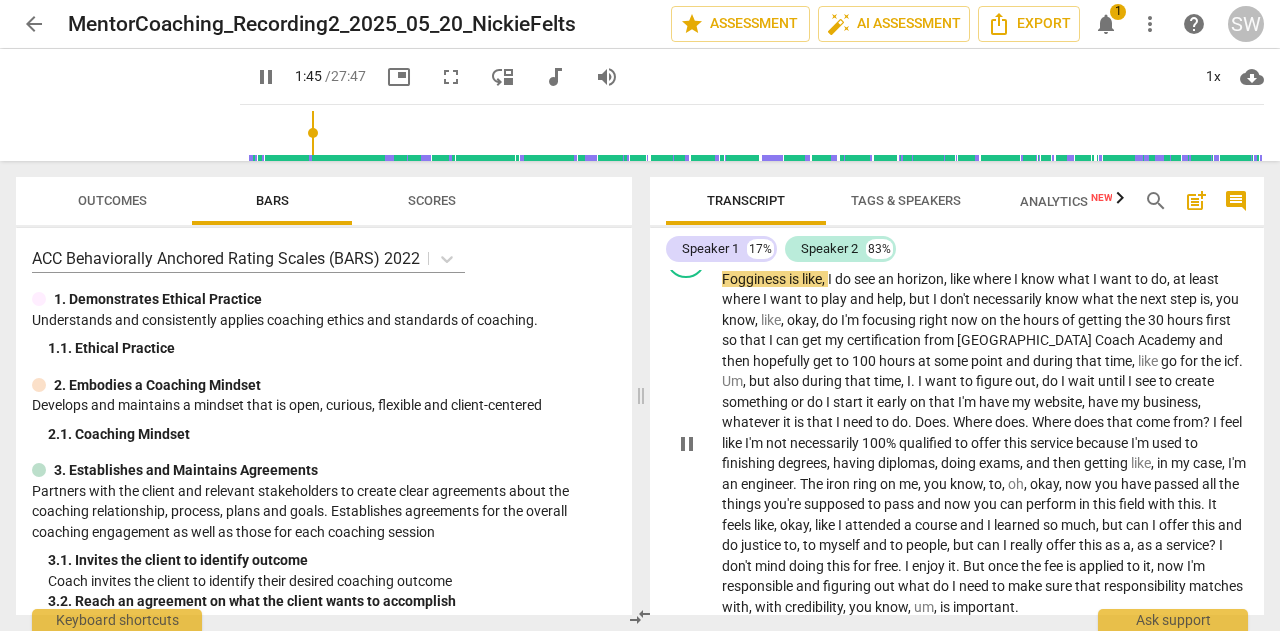 drag, startPoint x: 760, startPoint y: 553, endPoint x: 1174, endPoint y: 549, distance: 414.01932 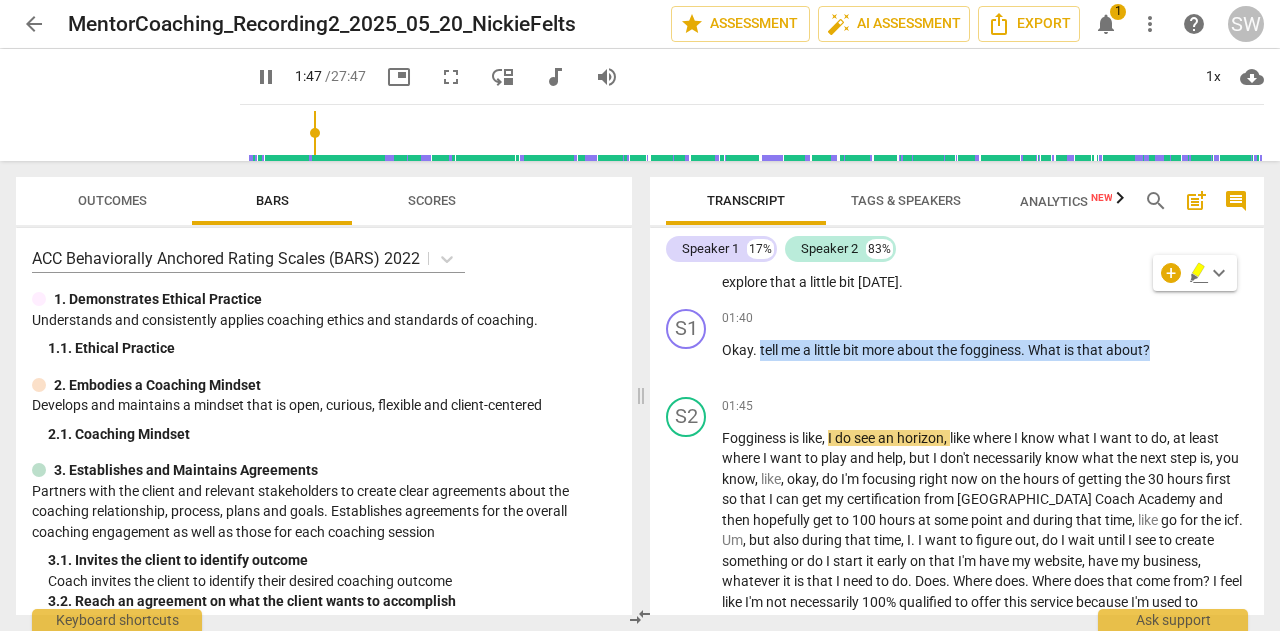 scroll, scrollTop: 674, scrollLeft: 0, axis: vertical 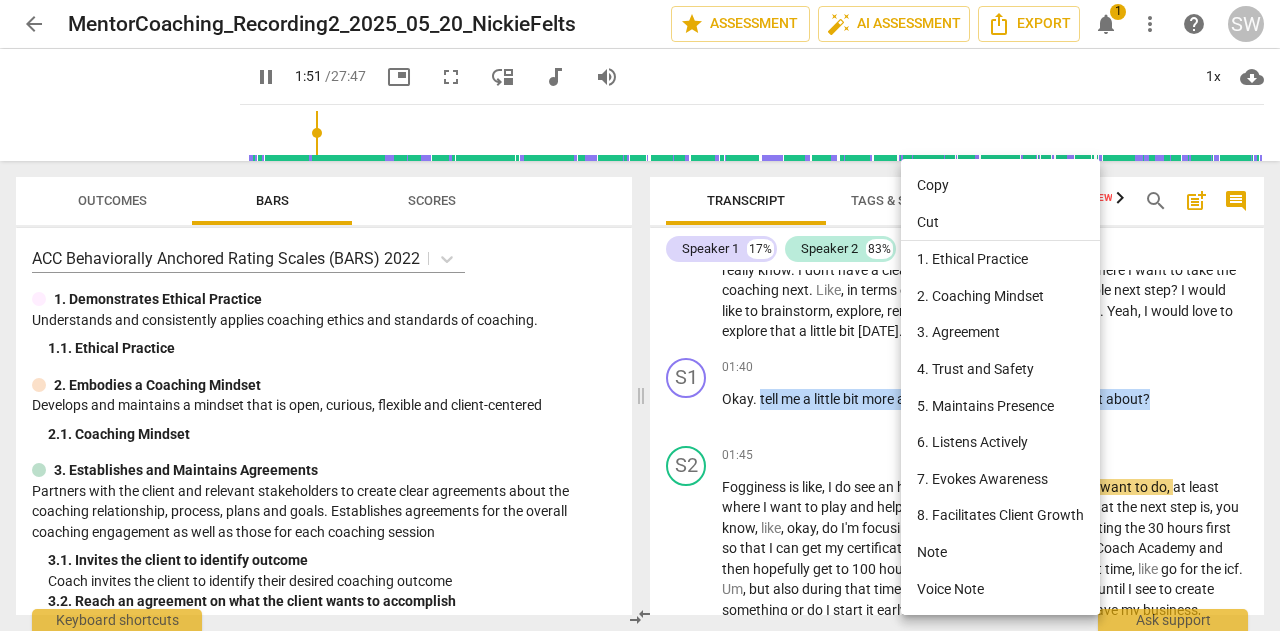 click on "Copy" at bounding box center [1000, 185] 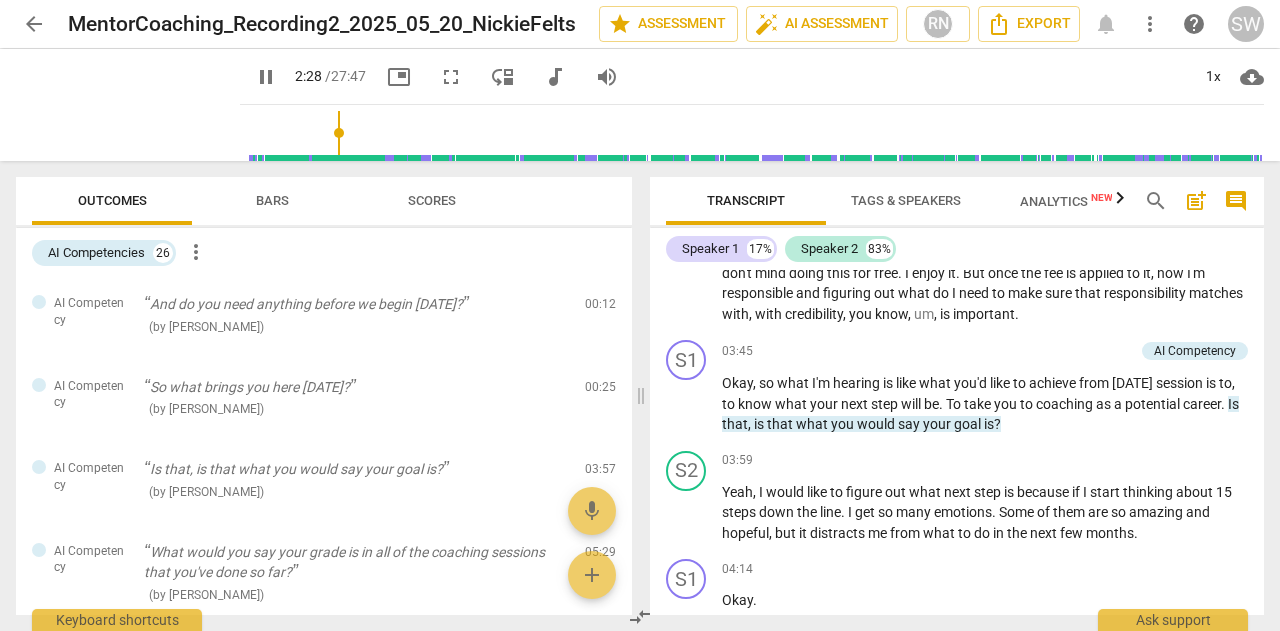 scroll, scrollTop: 1176, scrollLeft: 0, axis: vertical 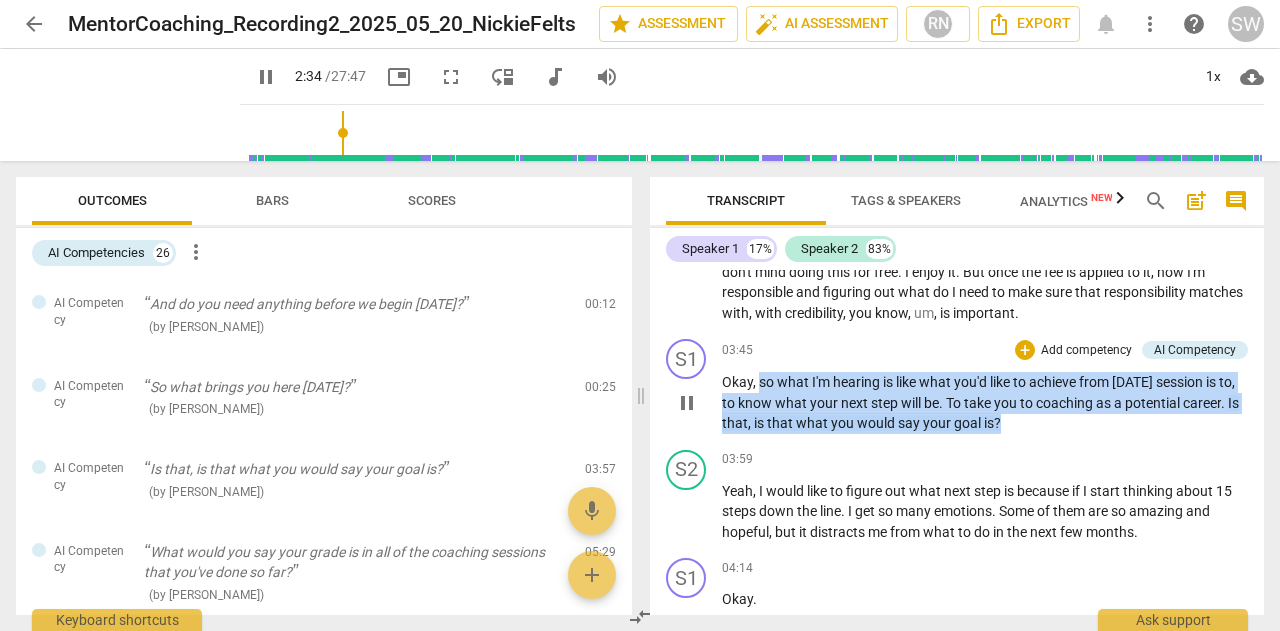 drag, startPoint x: 758, startPoint y: 379, endPoint x: 1100, endPoint y: 424, distance: 344.9478 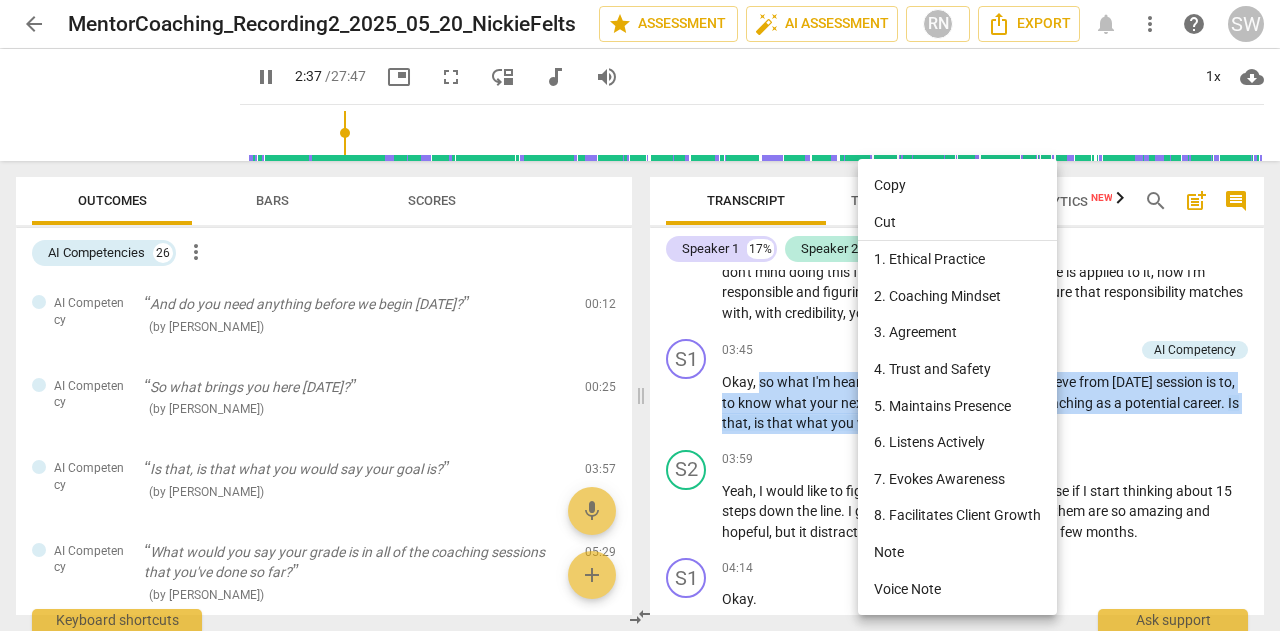click on "Copy" at bounding box center [957, 185] 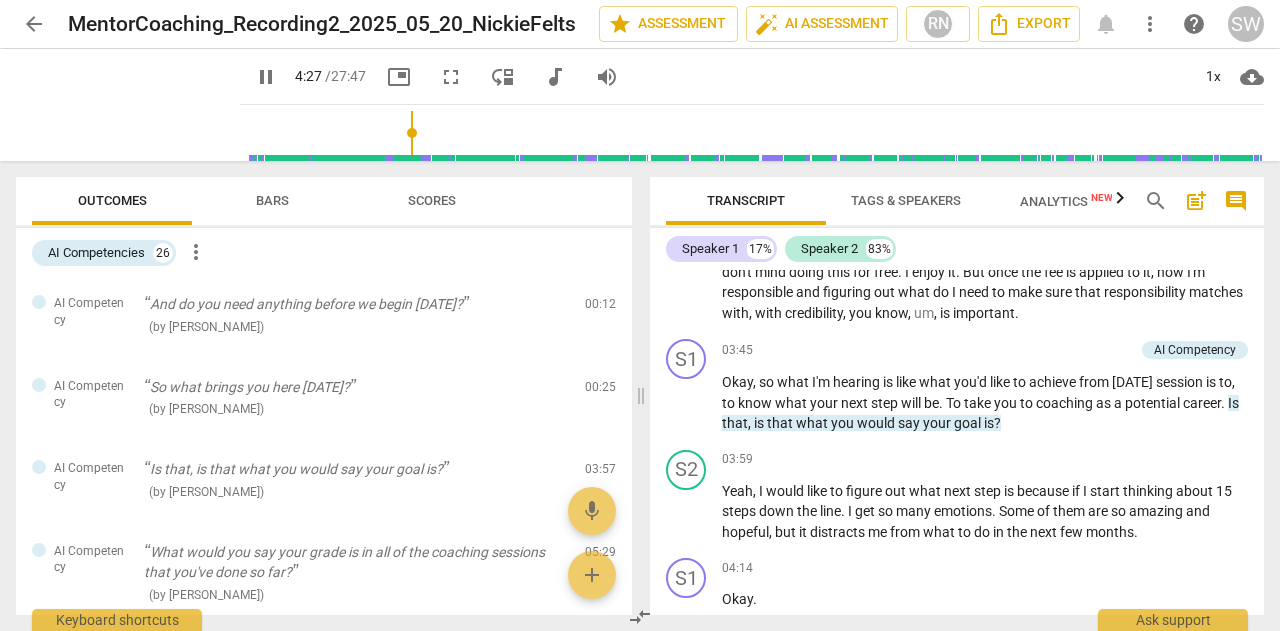 scroll, scrollTop: 1584, scrollLeft: 0, axis: vertical 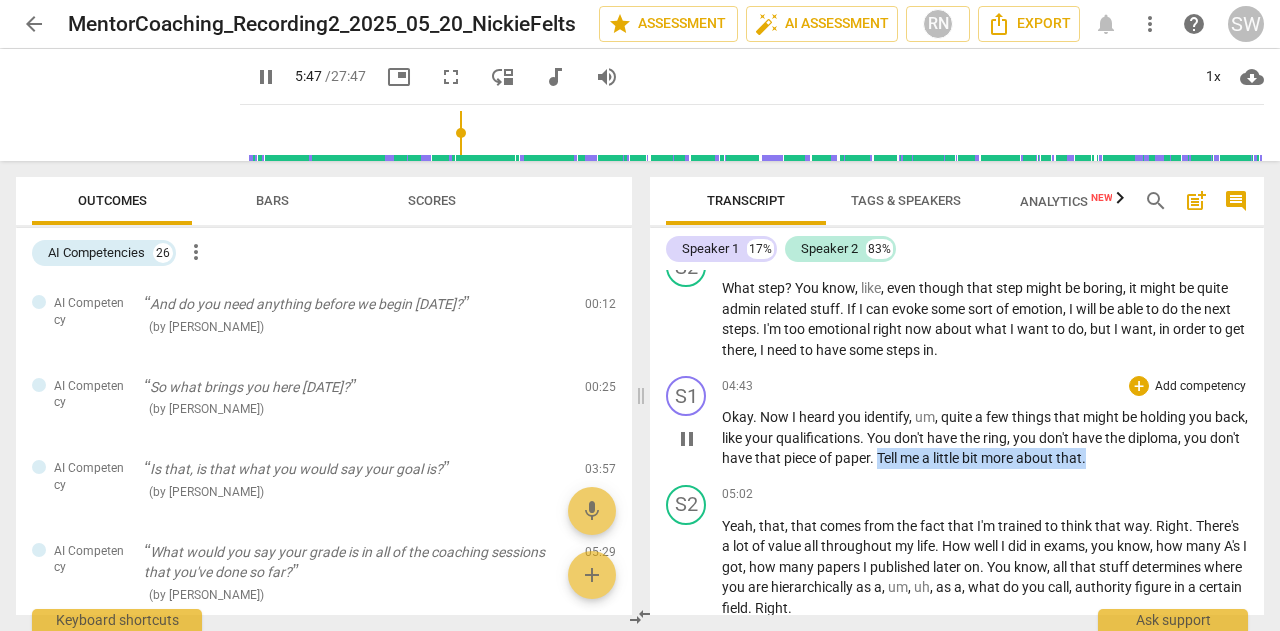 drag, startPoint x: 938, startPoint y: 461, endPoint x: 1174, endPoint y: 458, distance: 236.01907 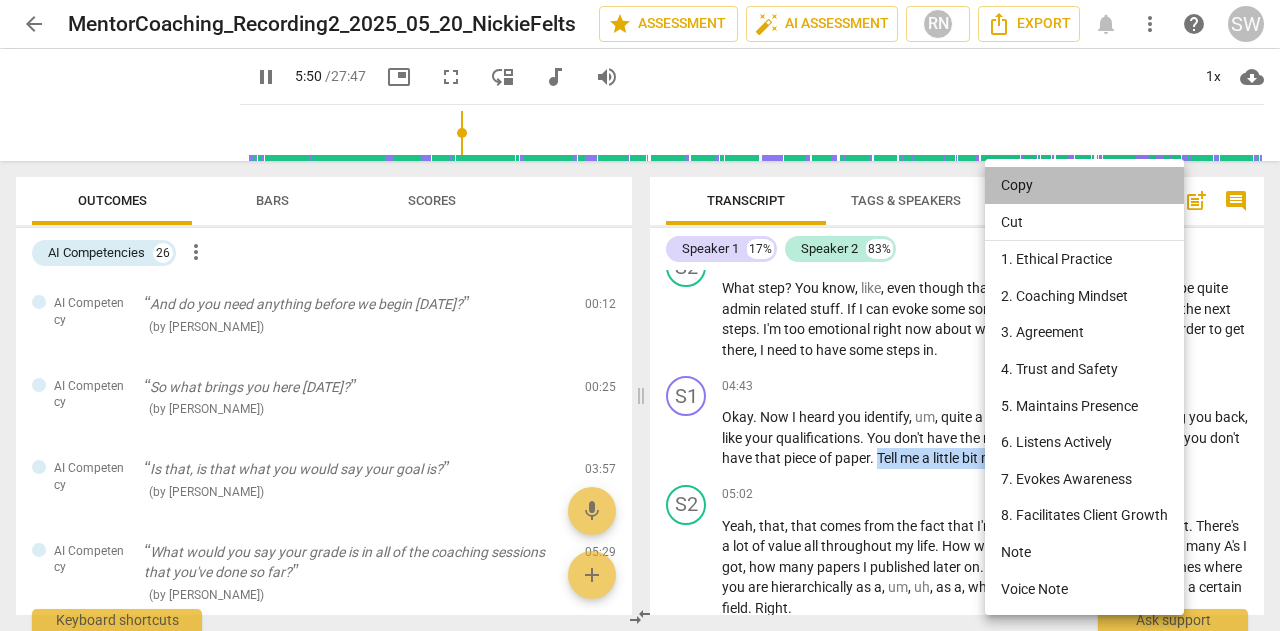 click on "Copy" at bounding box center [1084, 185] 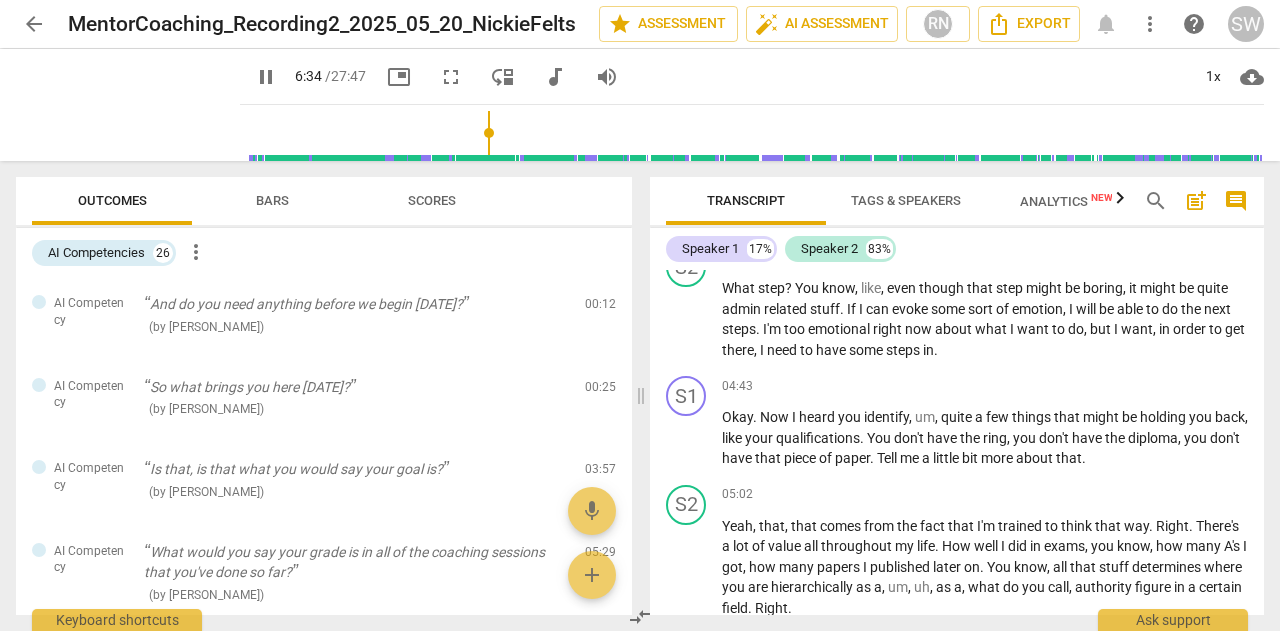 scroll, scrollTop: 2610, scrollLeft: 0, axis: vertical 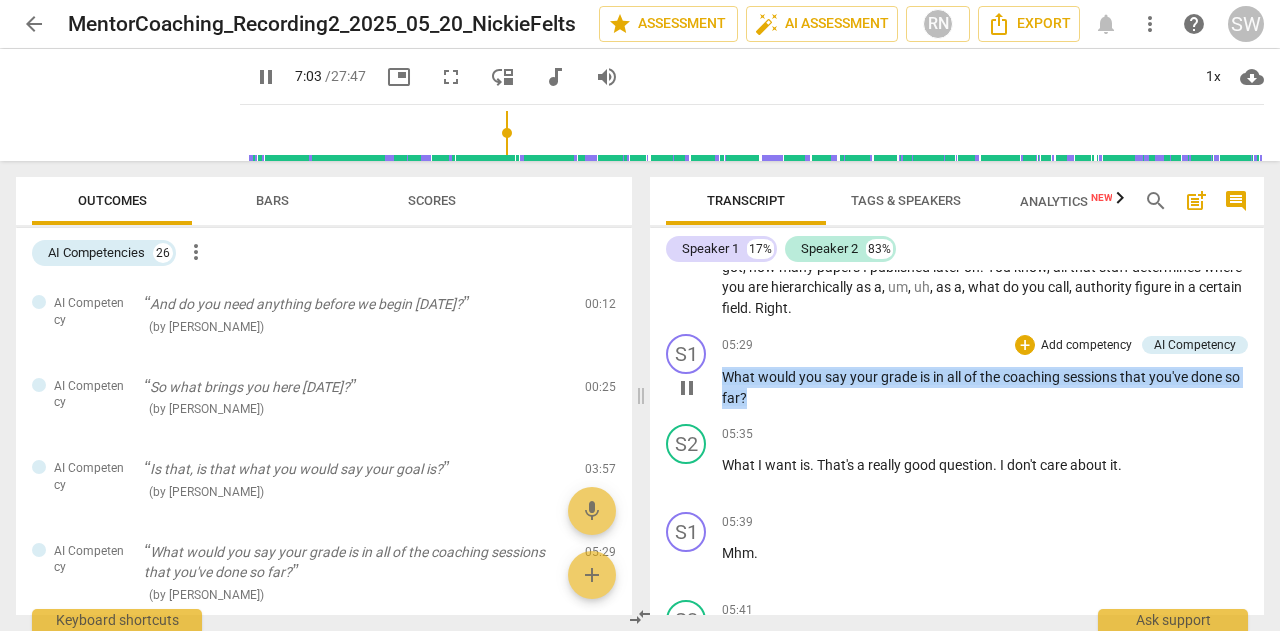drag, startPoint x: 722, startPoint y: 381, endPoint x: 766, endPoint y: 399, distance: 47.539455 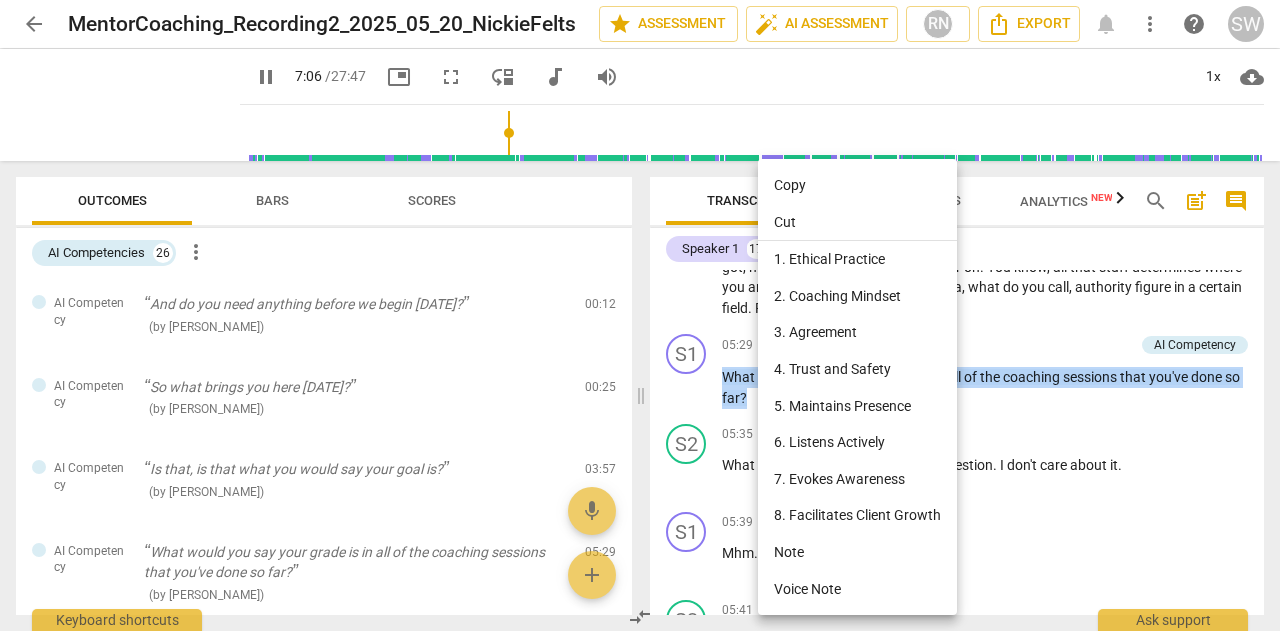 click on "Copy" at bounding box center [857, 185] 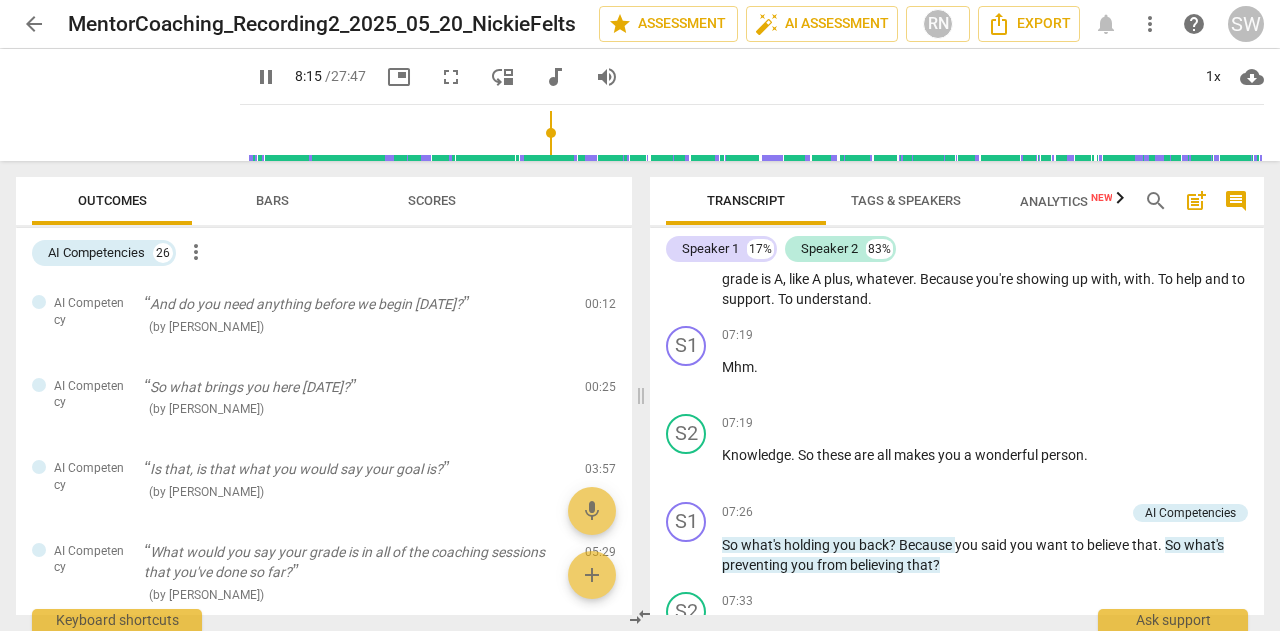 scroll, scrollTop: 3292, scrollLeft: 0, axis: vertical 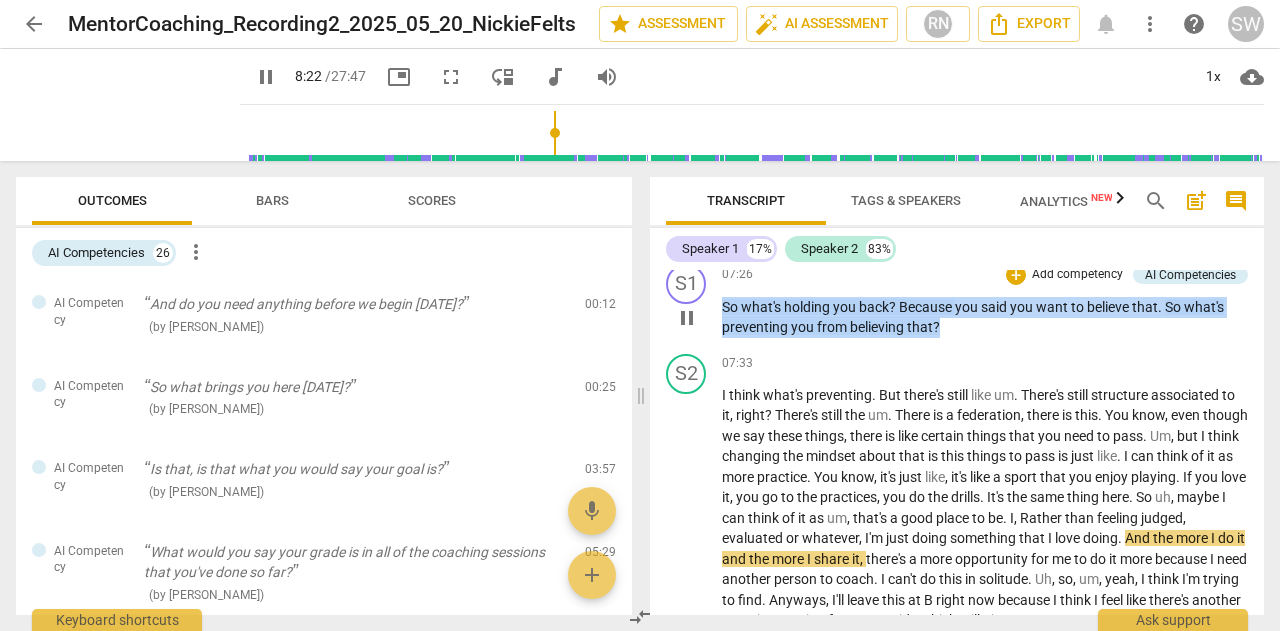 drag, startPoint x: 723, startPoint y: 303, endPoint x: 963, endPoint y: 327, distance: 241.19702 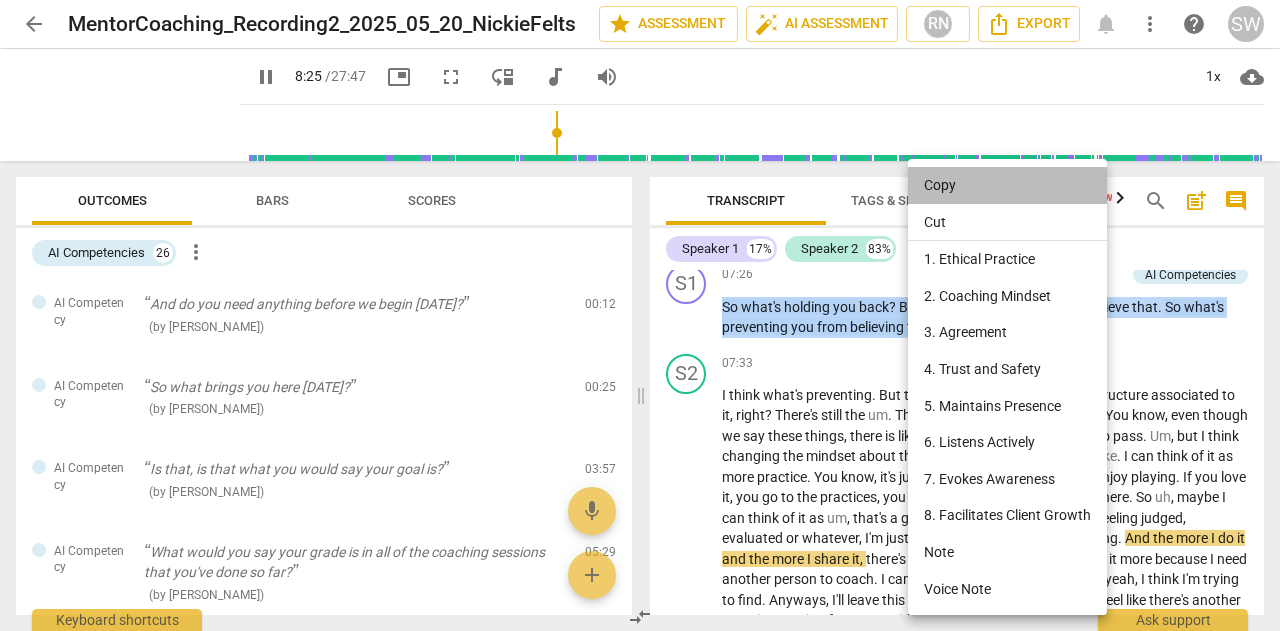 click on "Copy" at bounding box center [1007, 185] 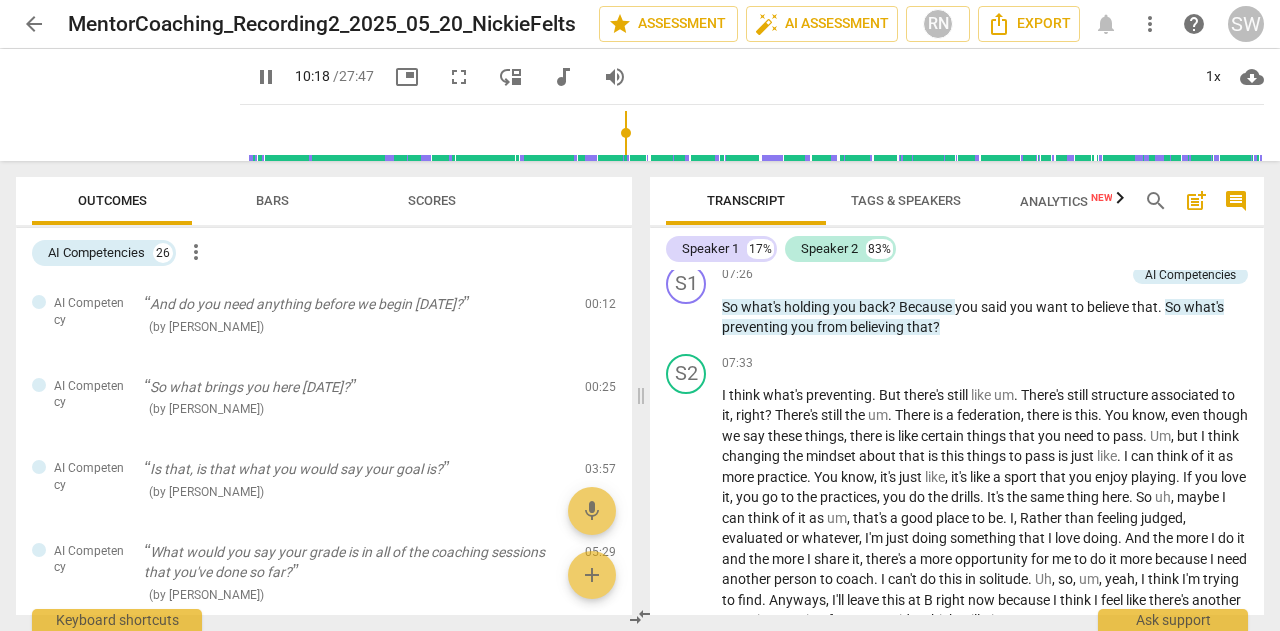 scroll, scrollTop: 4346, scrollLeft: 0, axis: vertical 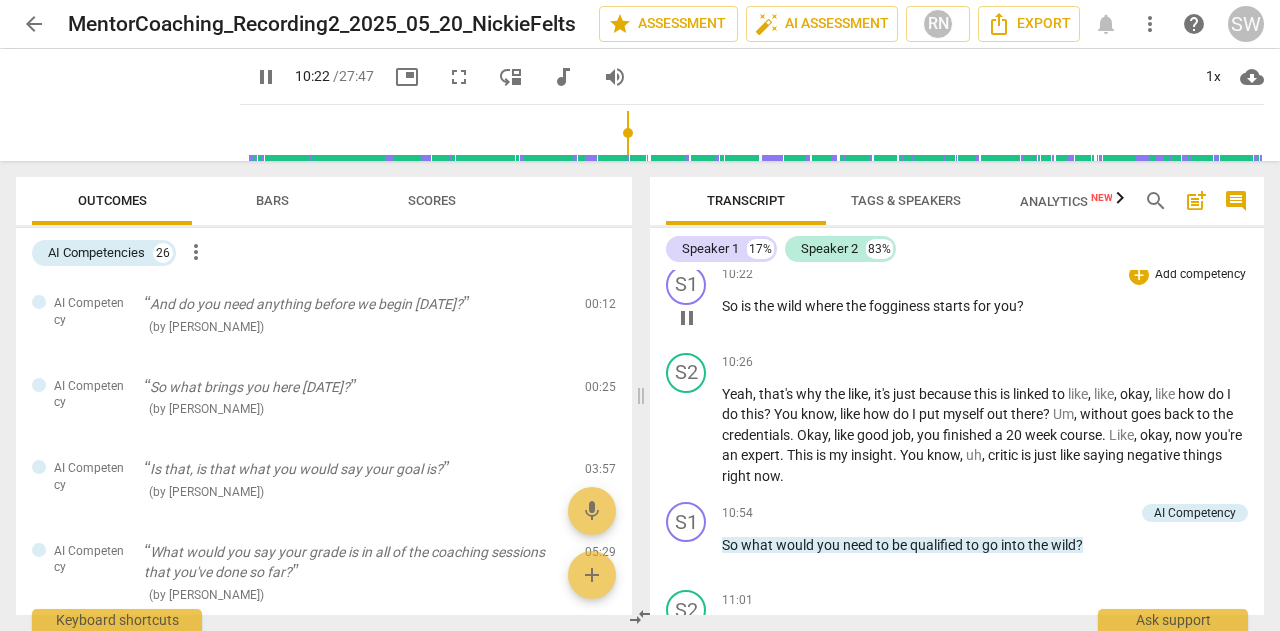 drag, startPoint x: 1264, startPoint y: 391, endPoint x: 1256, endPoint y: 361, distance: 31.04835 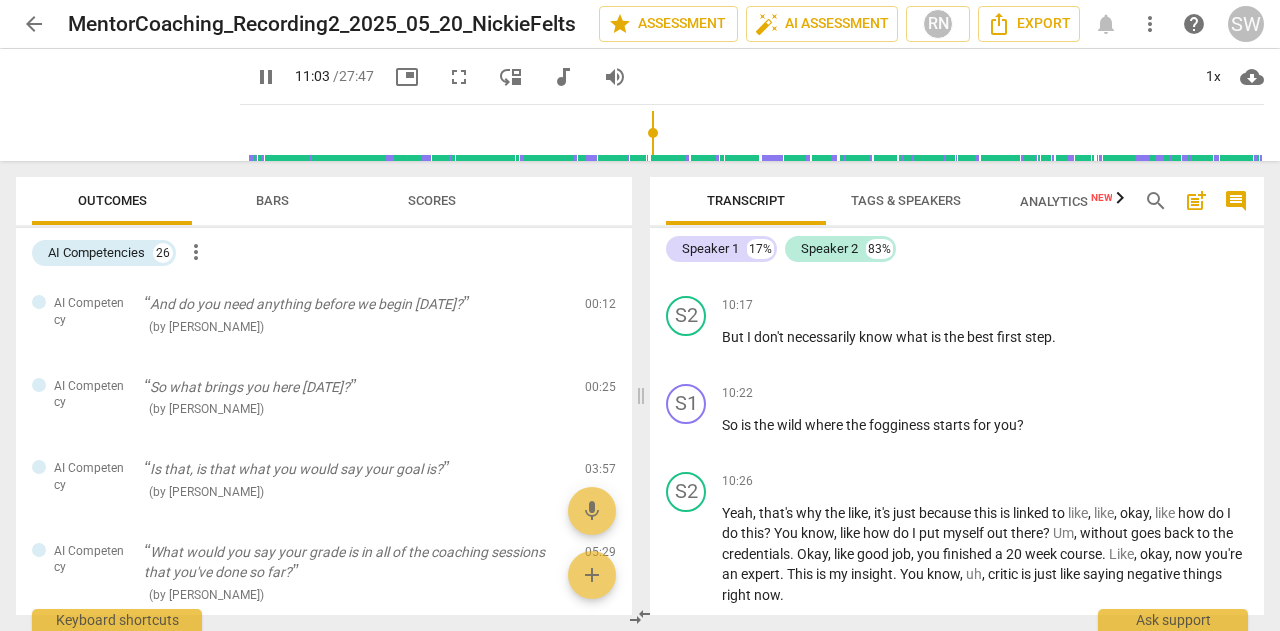 scroll, scrollTop: 4352, scrollLeft: 0, axis: vertical 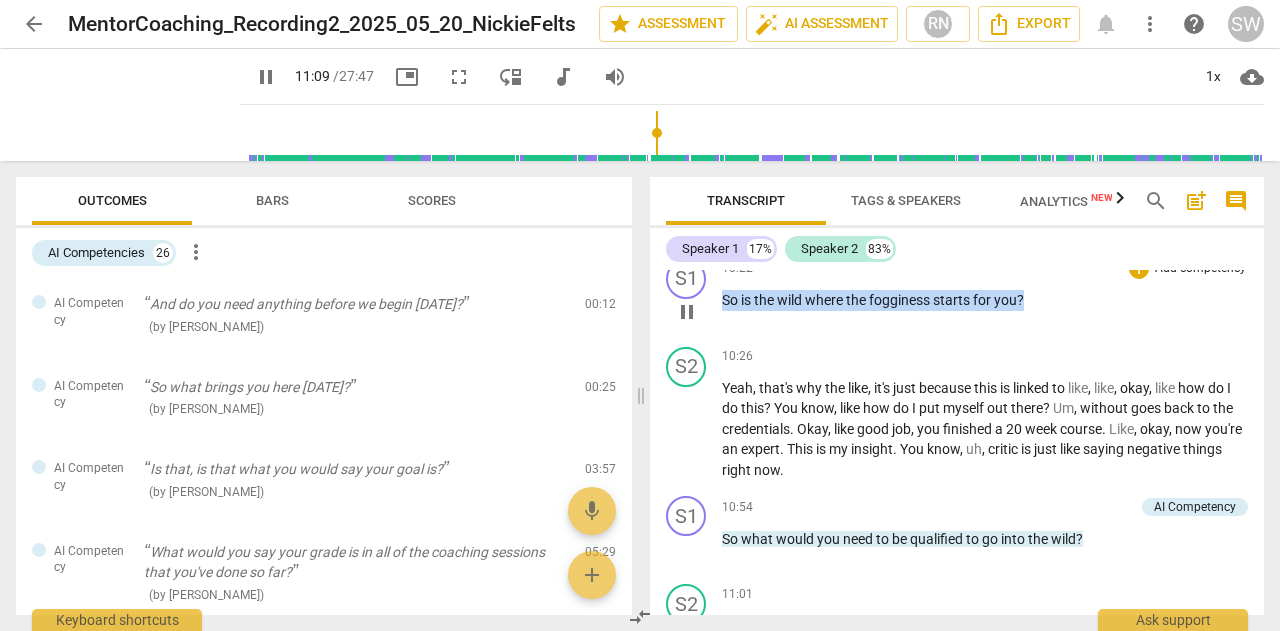 drag, startPoint x: 722, startPoint y: 361, endPoint x: 1034, endPoint y: 356, distance: 312.04007 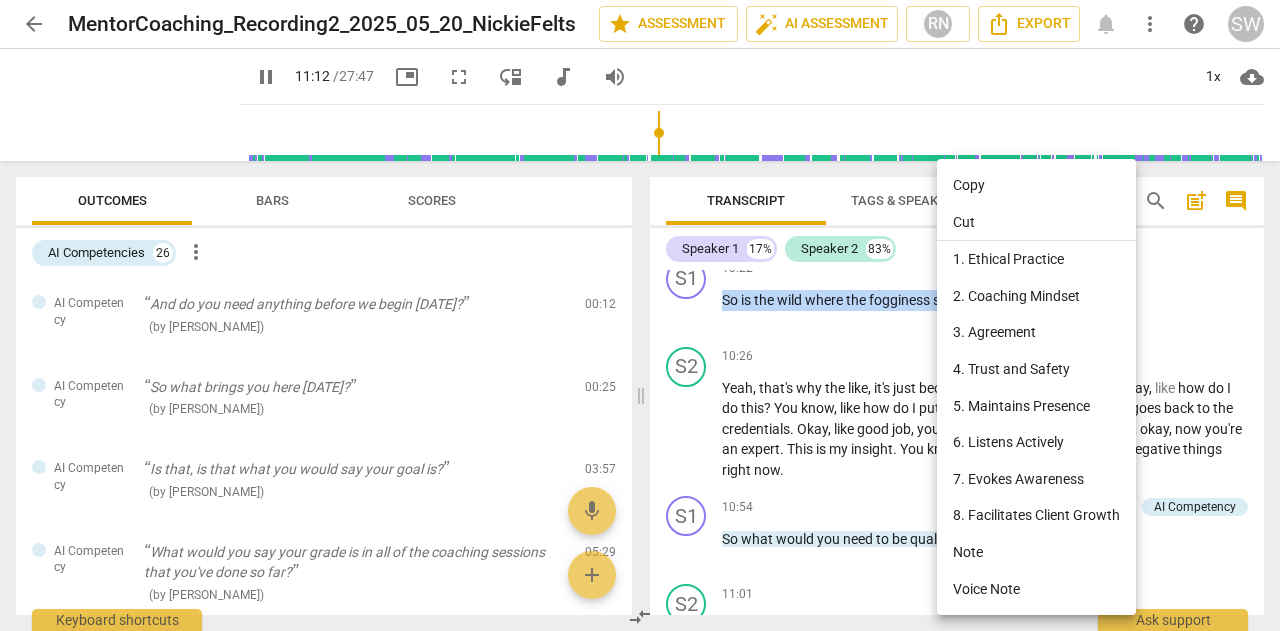 click on "Copy" at bounding box center [1036, 185] 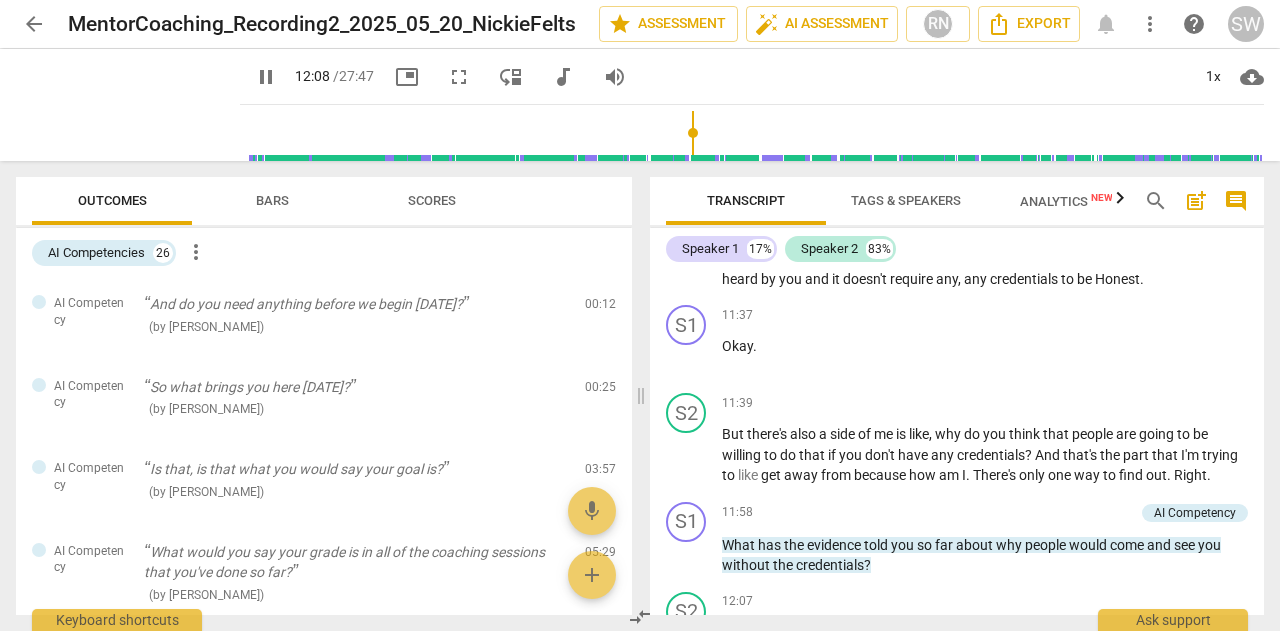 scroll, scrollTop: 5175, scrollLeft: 0, axis: vertical 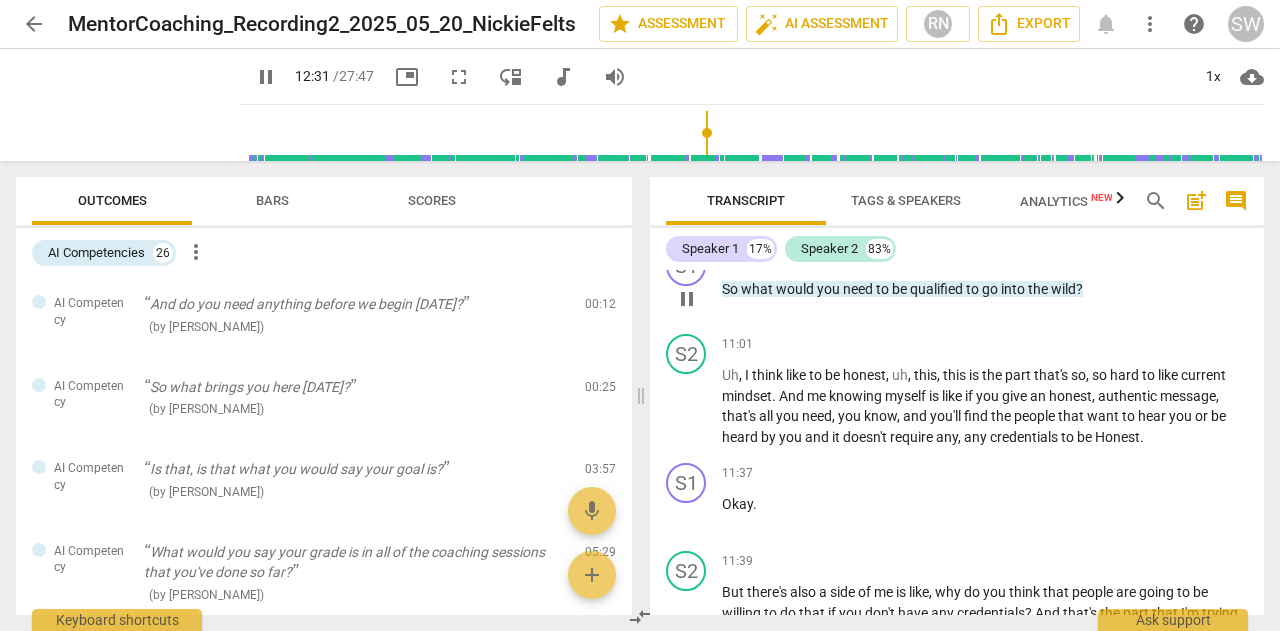 click on "So" at bounding box center (731, 289) 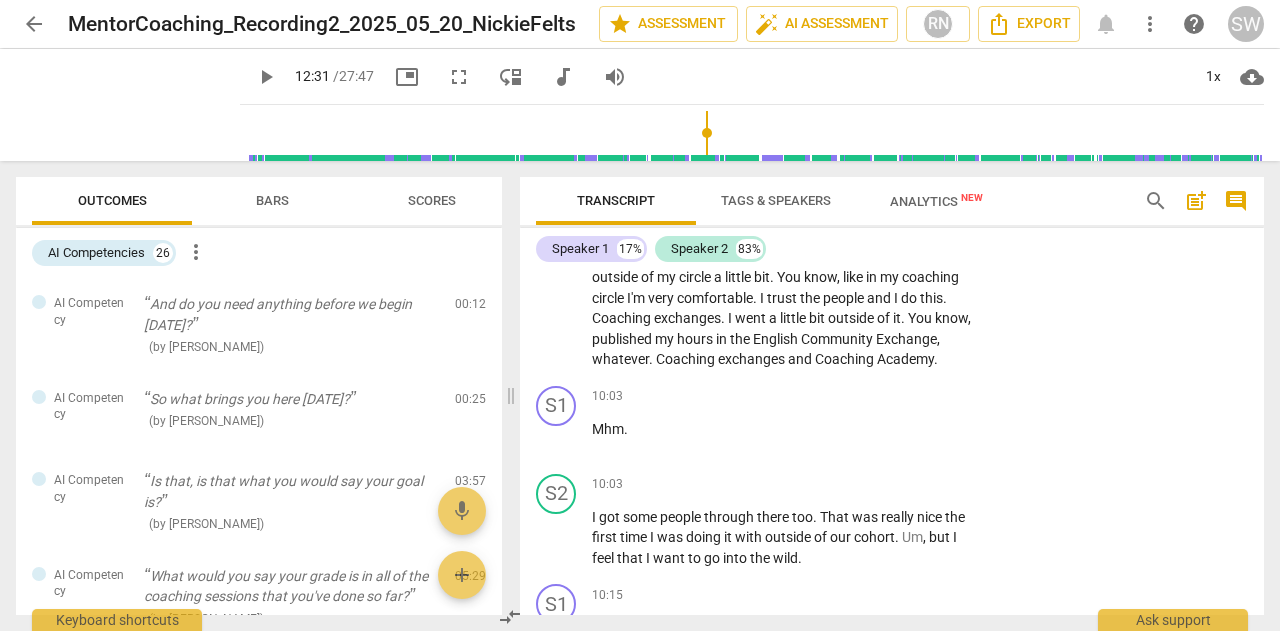 scroll, scrollTop: 5391, scrollLeft: 0, axis: vertical 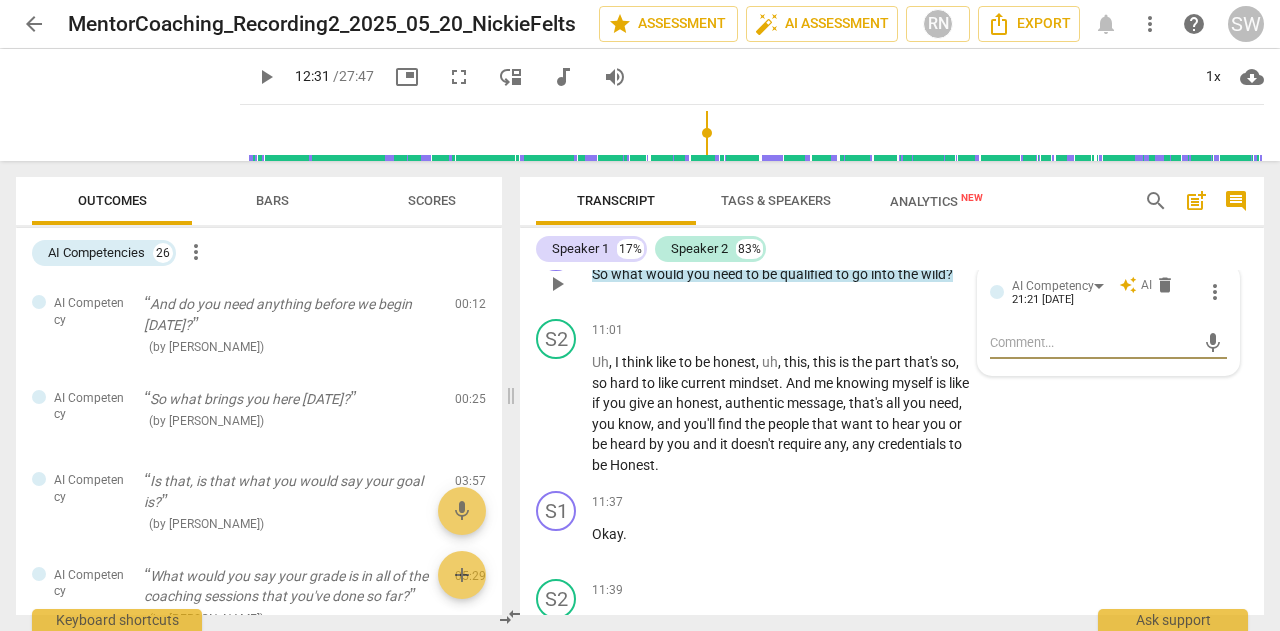 click on "keyboard_arrow_right" at bounding box center [973, 243] 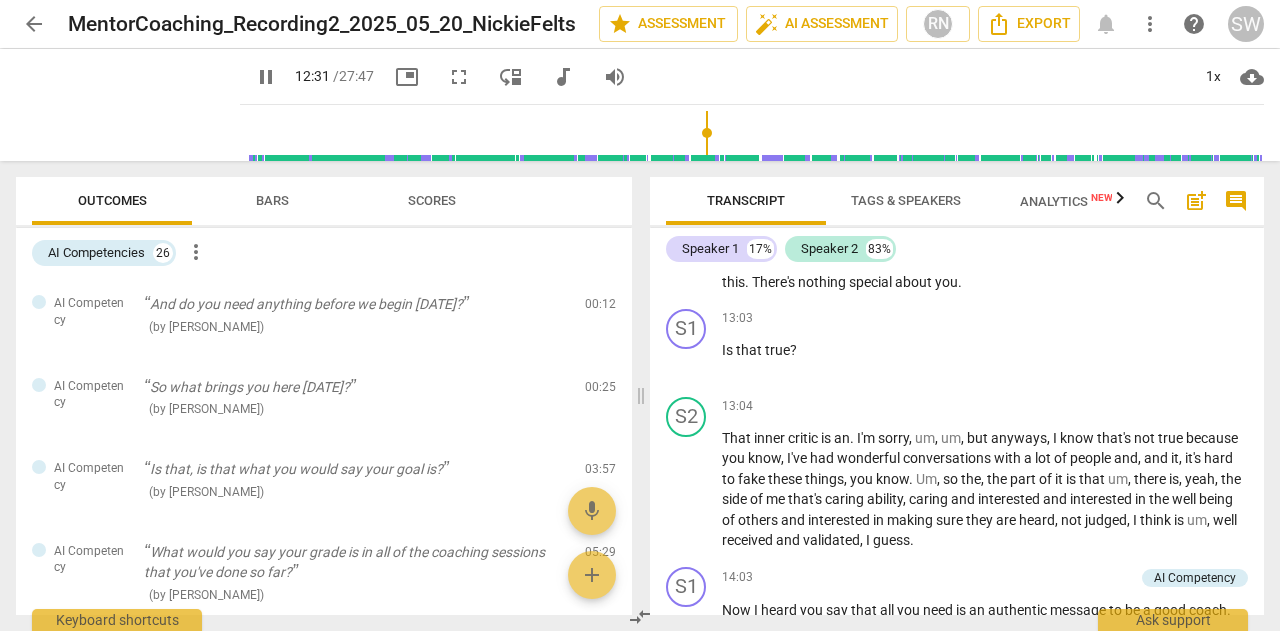 scroll, scrollTop: 4660, scrollLeft: 0, axis: vertical 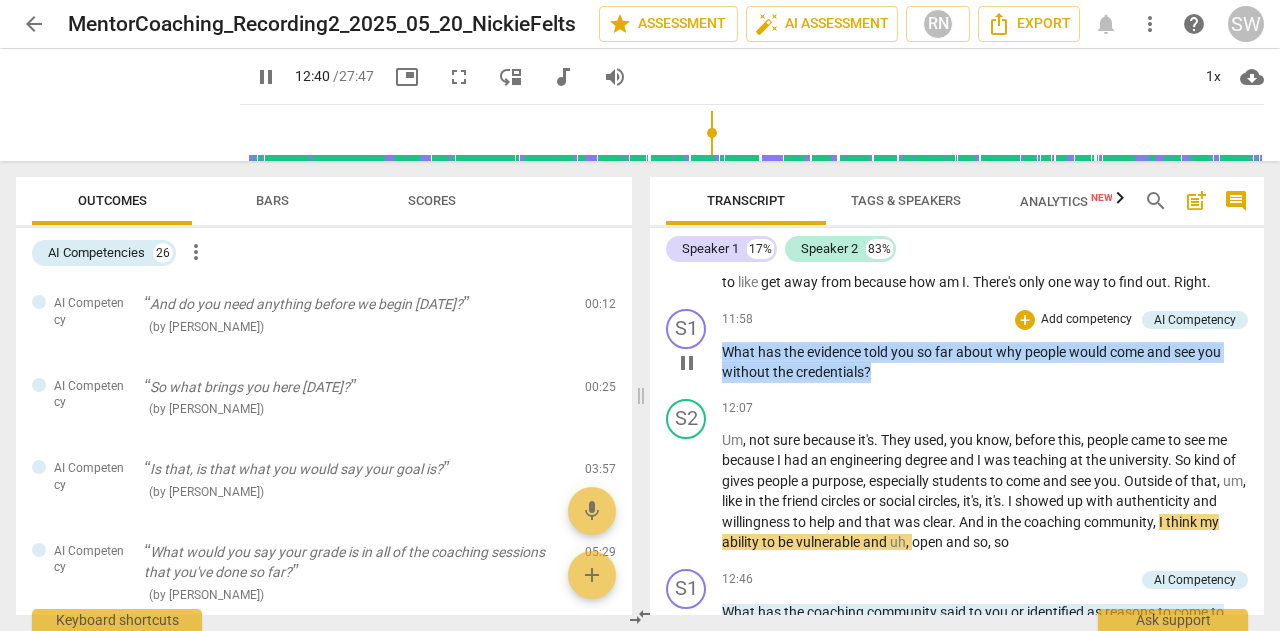 drag, startPoint x: 723, startPoint y: 415, endPoint x: 884, endPoint y: 437, distance: 162.49615 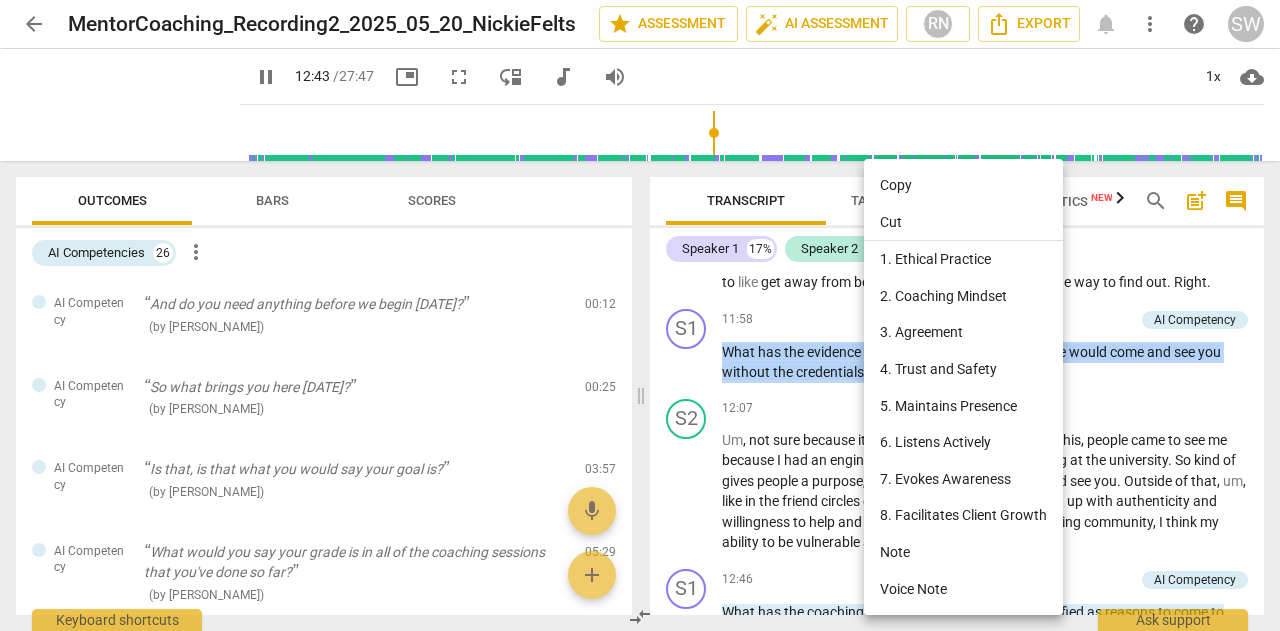 click on "Copy" at bounding box center [963, 185] 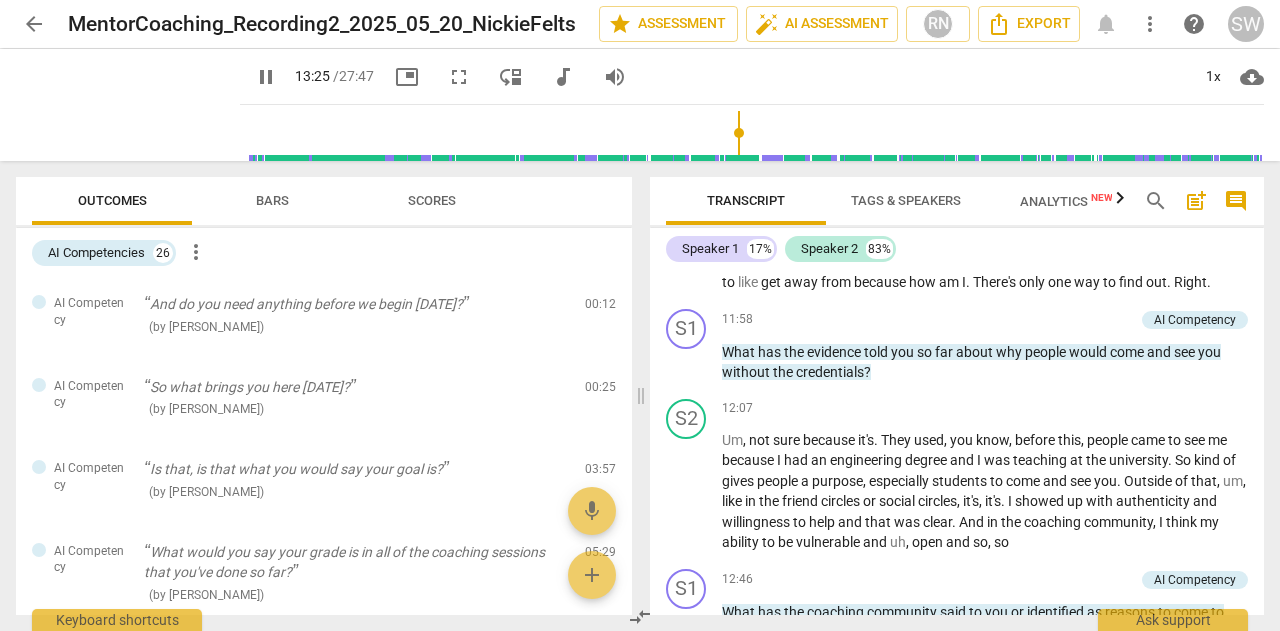 scroll, scrollTop: 5435, scrollLeft: 0, axis: vertical 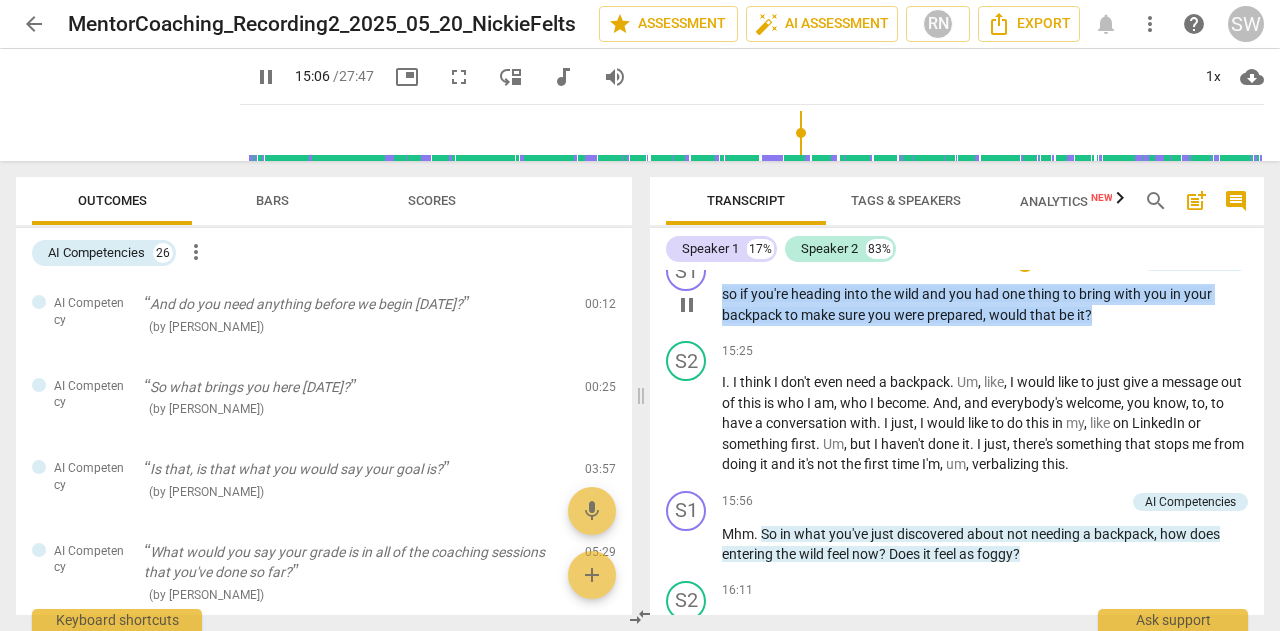 drag, startPoint x: 724, startPoint y: 355, endPoint x: 1101, endPoint y: 378, distance: 377.70093 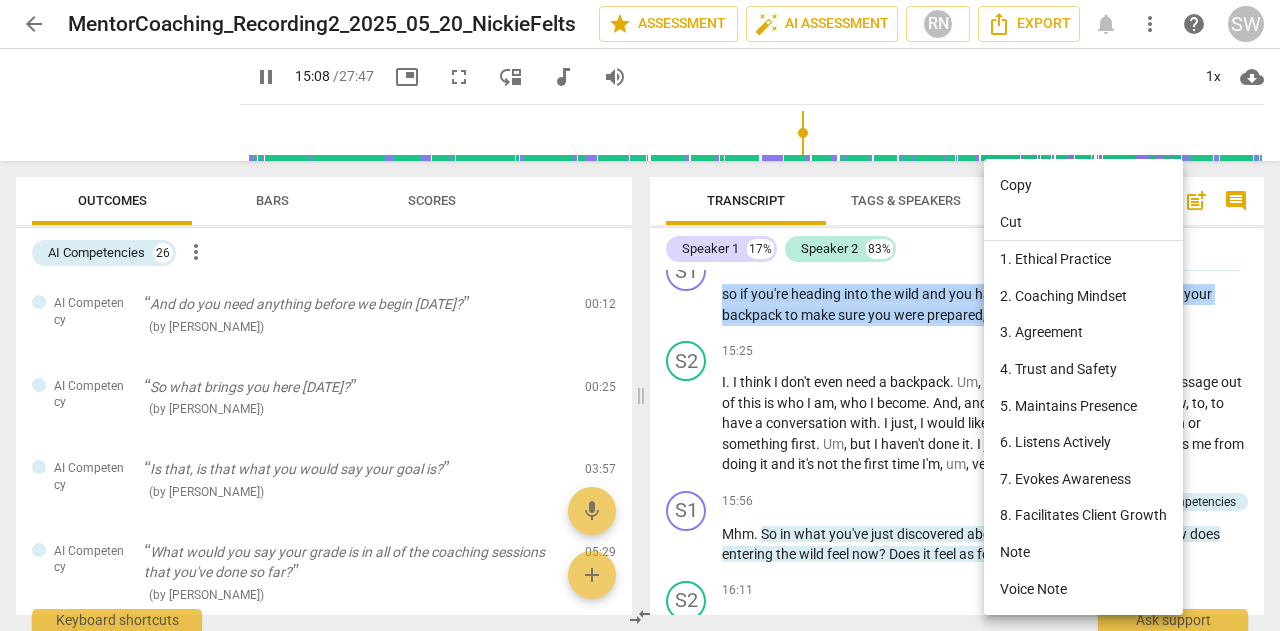 click on "Copy" at bounding box center [1083, 185] 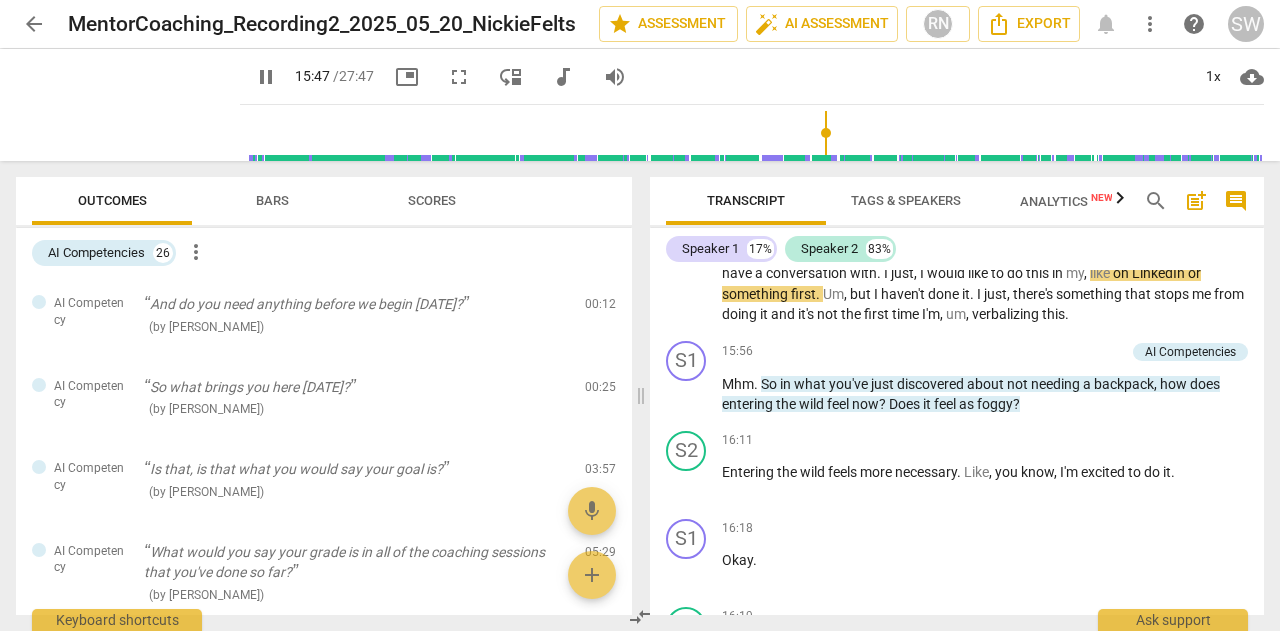 scroll, scrollTop: 6228, scrollLeft: 0, axis: vertical 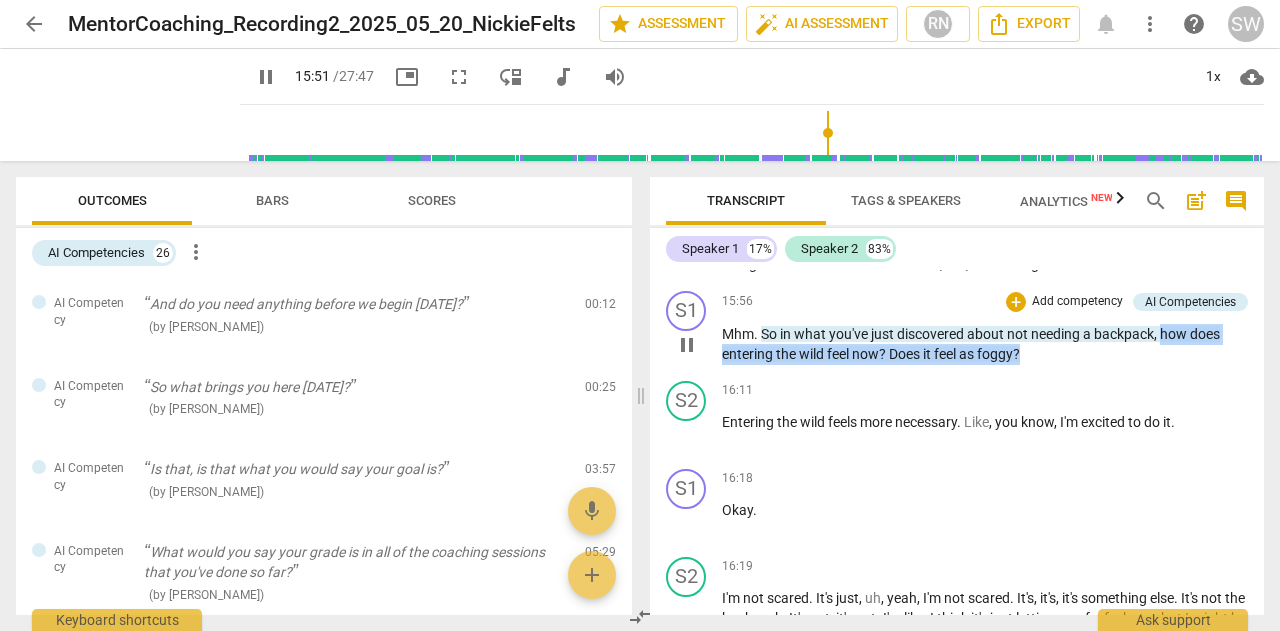 drag, startPoint x: 1164, startPoint y: 390, endPoint x: 1048, endPoint y: 425, distance: 121.16518 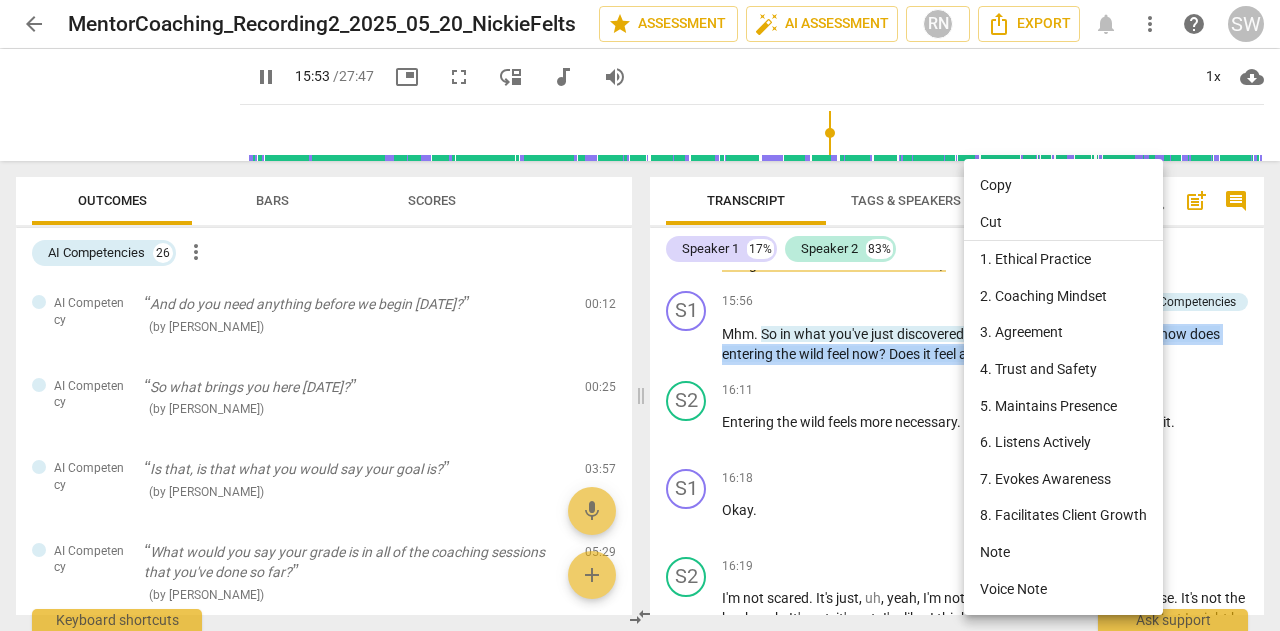 click on "Copy" at bounding box center (1063, 185) 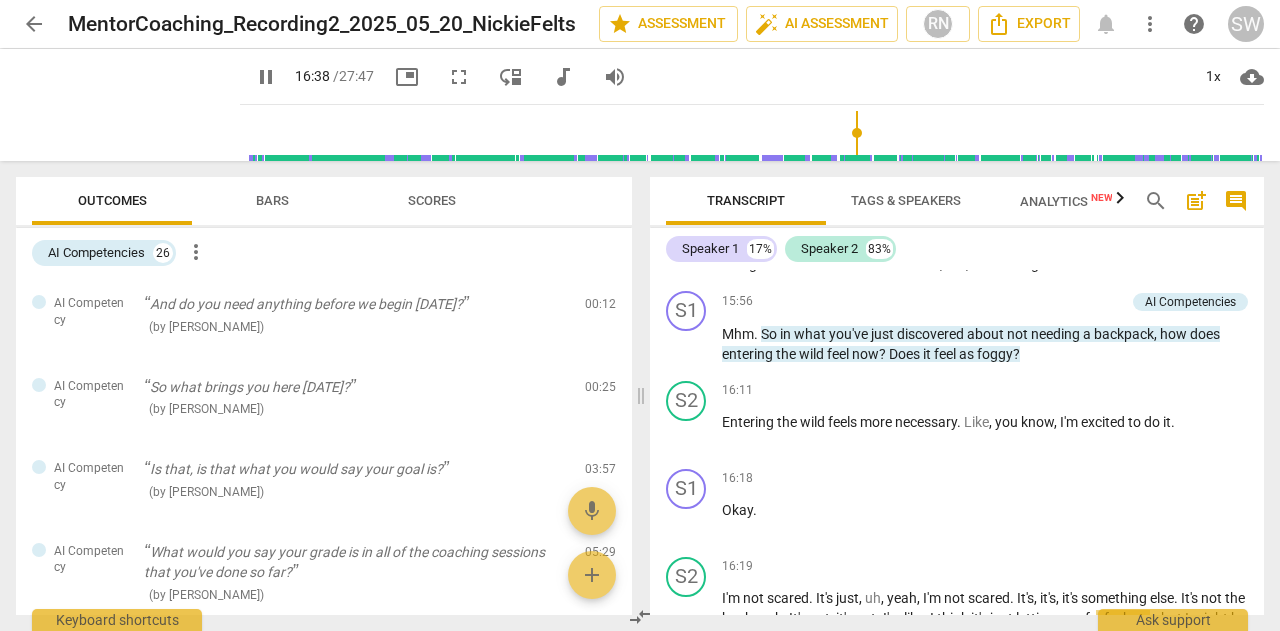 scroll, scrollTop: 6608, scrollLeft: 0, axis: vertical 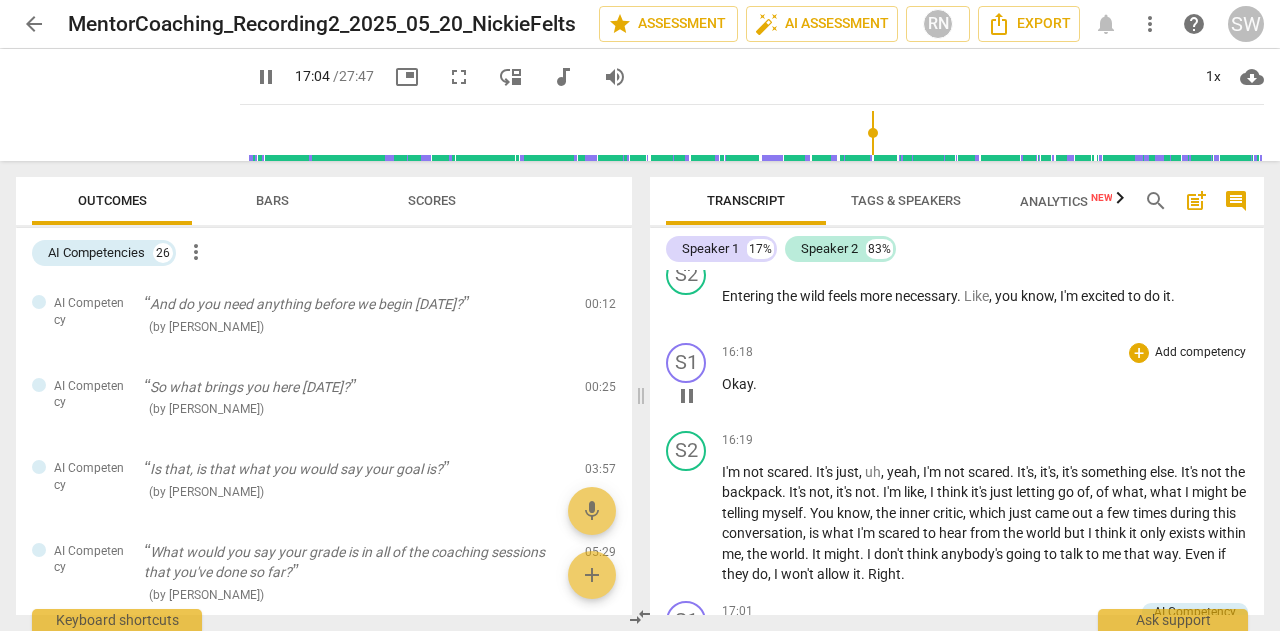 click on "S1 play_arrow pause 16:18 + Add competency keyboard_arrow_right Okay ." at bounding box center (957, 379) 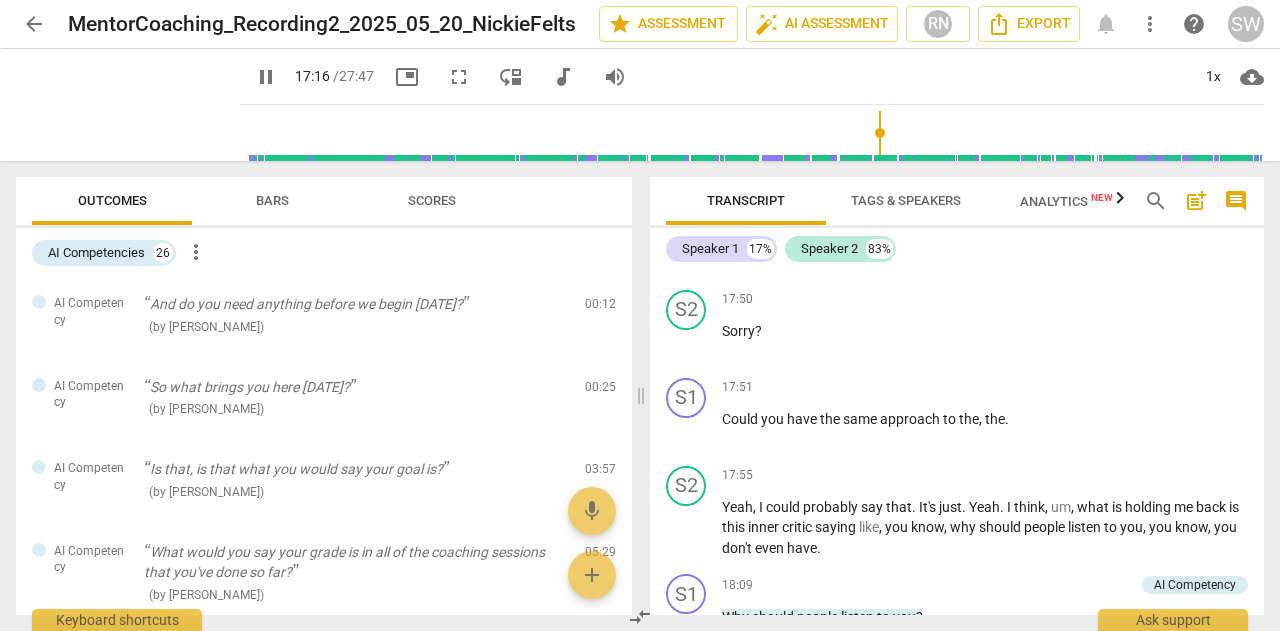 scroll, scrollTop: 6978, scrollLeft: 0, axis: vertical 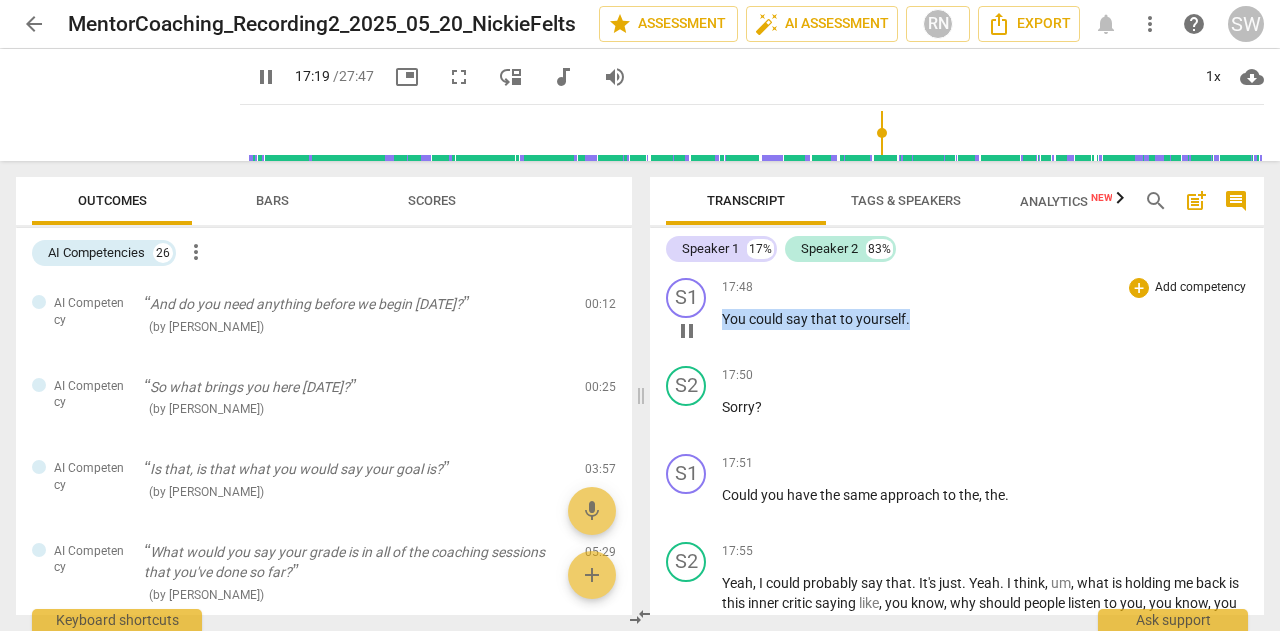 drag, startPoint x: 722, startPoint y: 381, endPoint x: 930, endPoint y: 370, distance: 208.29066 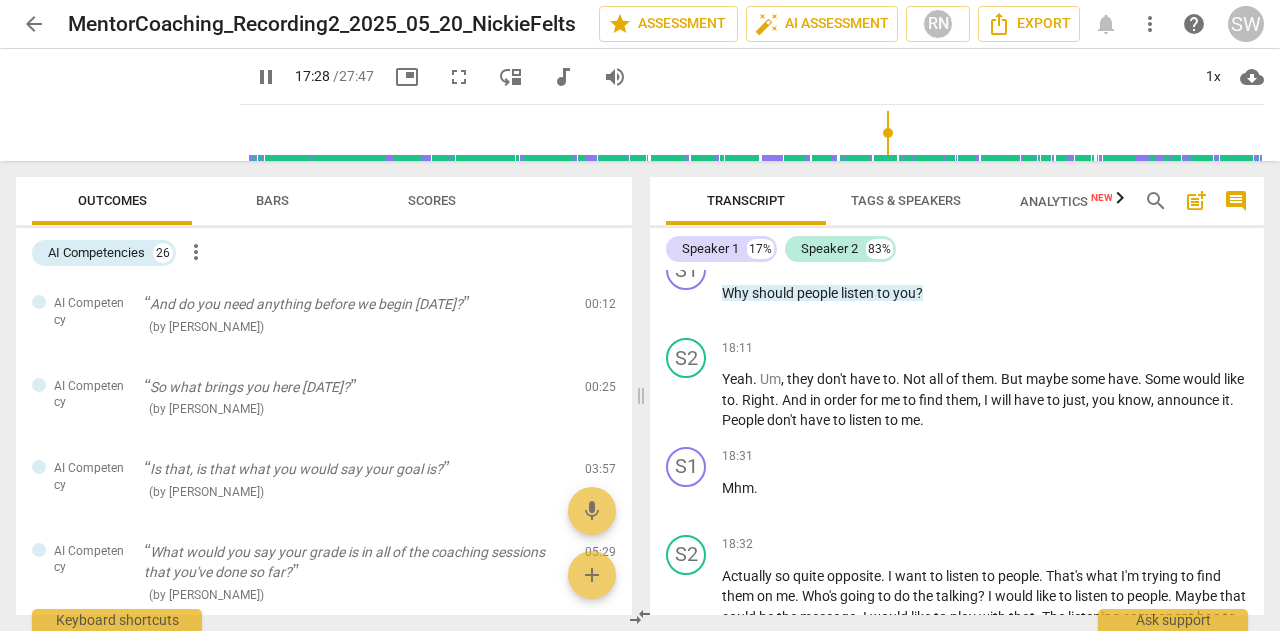 scroll, scrollTop: 7479, scrollLeft: 0, axis: vertical 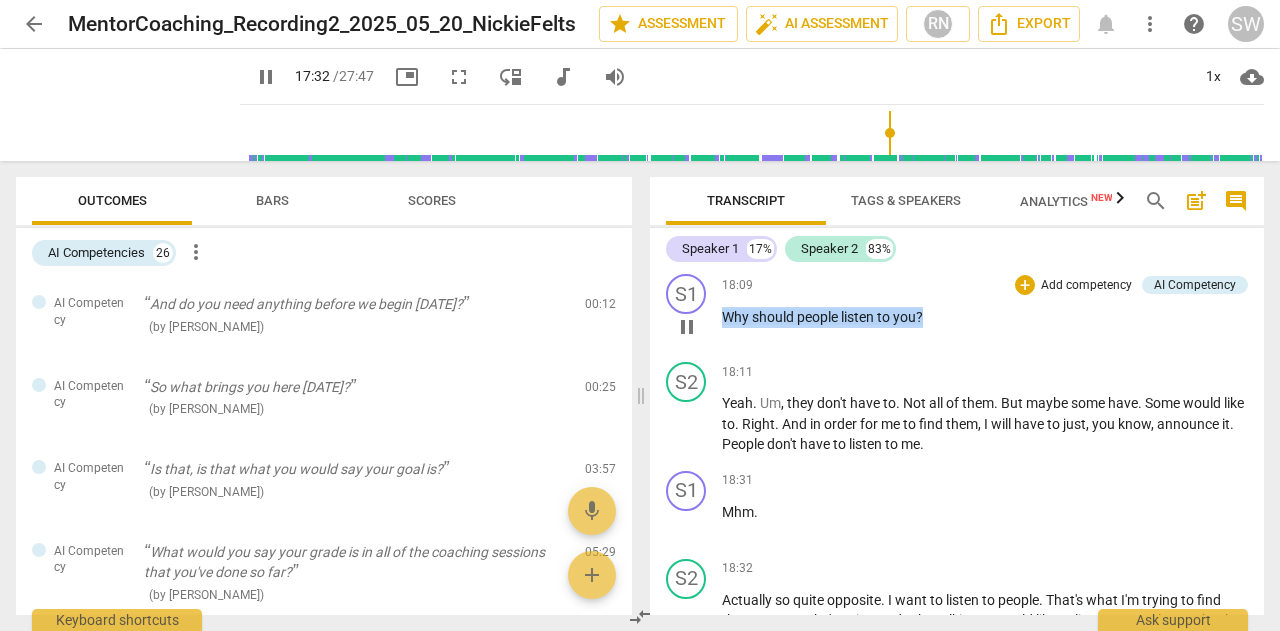 drag, startPoint x: 724, startPoint y: 377, endPoint x: 952, endPoint y: 368, distance: 228.17757 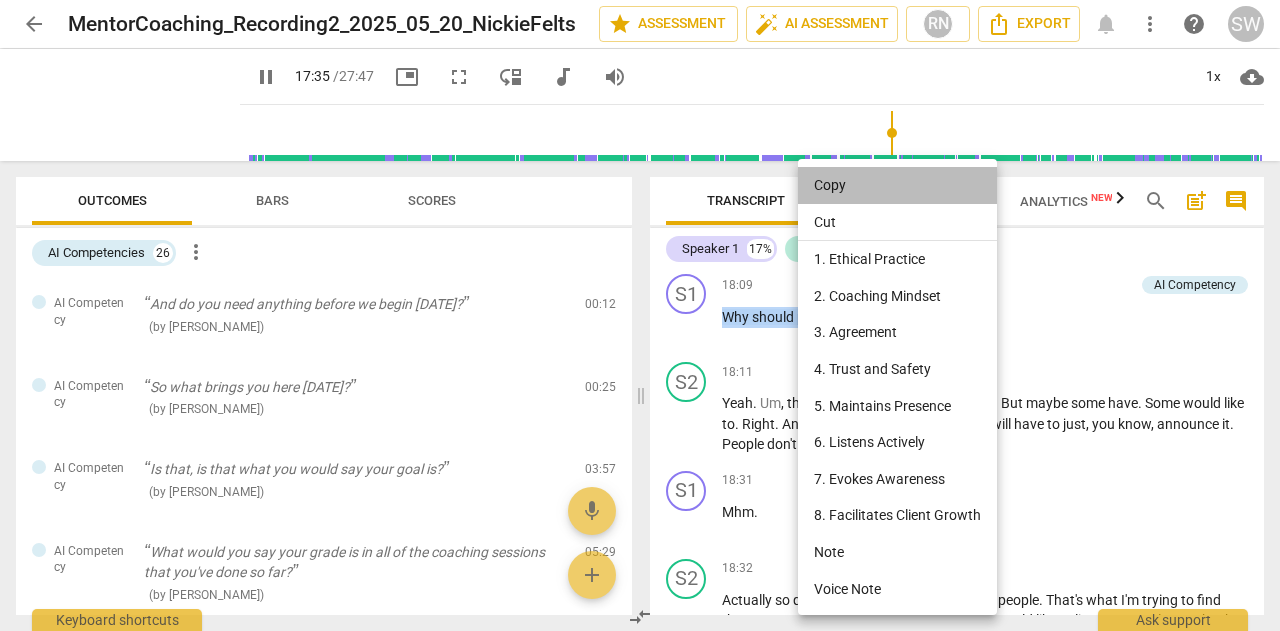click on "Copy" at bounding box center (897, 185) 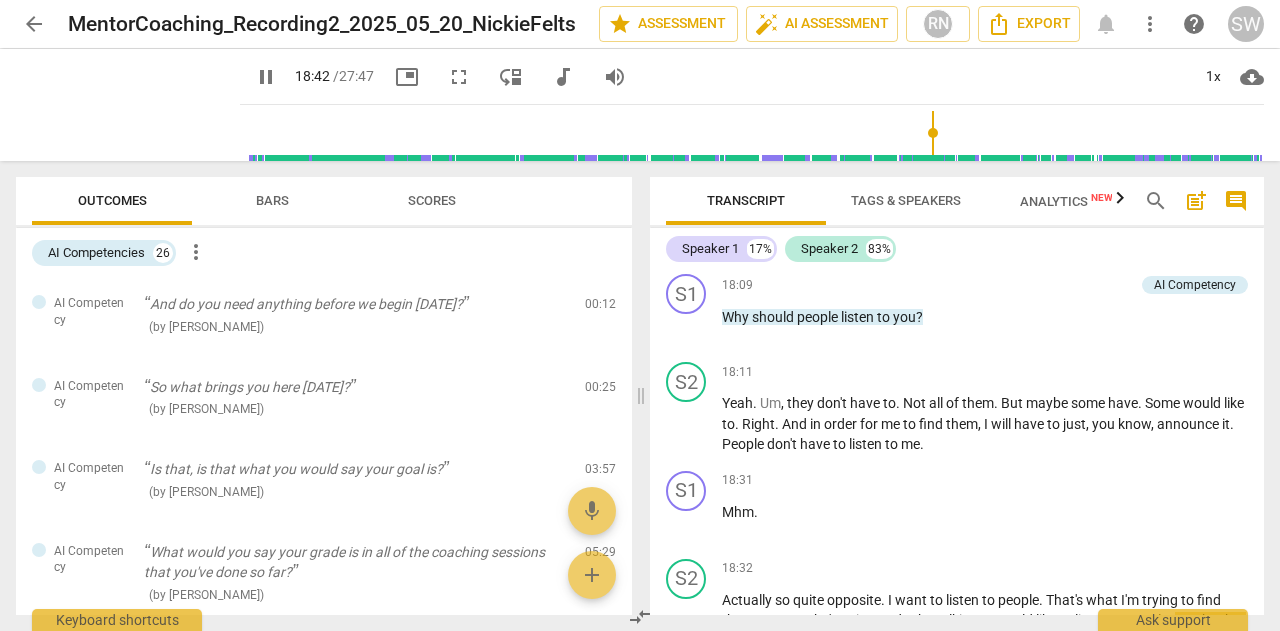 scroll, scrollTop: 7736, scrollLeft: 0, axis: vertical 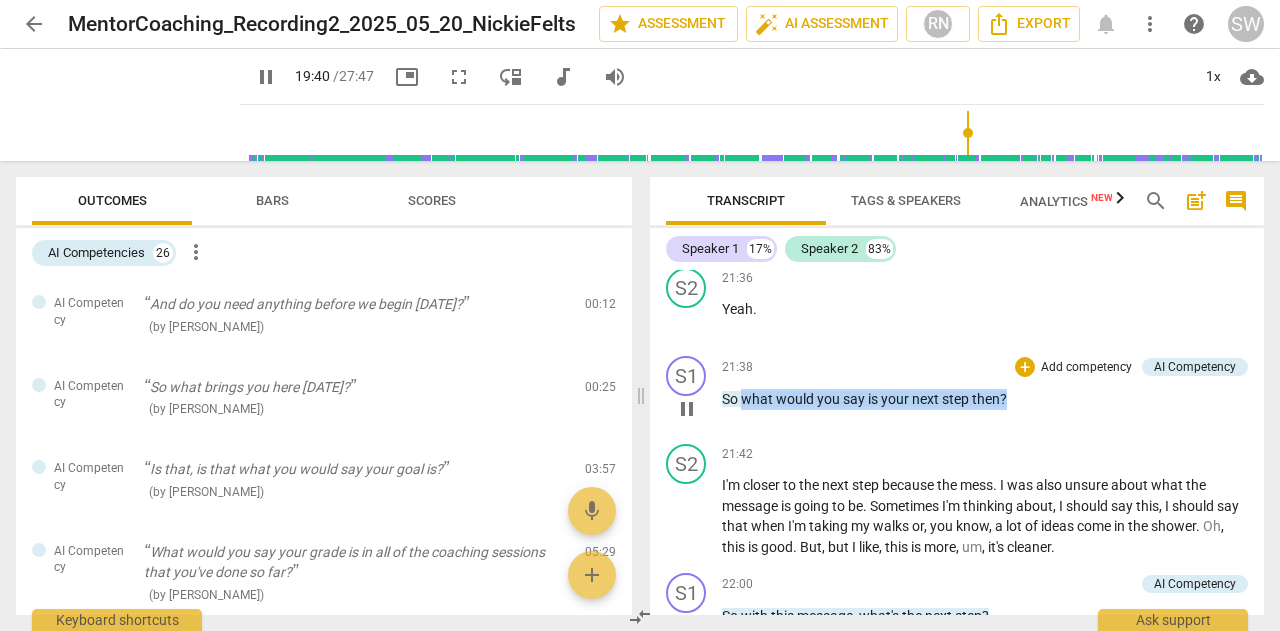 drag, startPoint x: 742, startPoint y: 463, endPoint x: 1021, endPoint y: 463, distance: 279 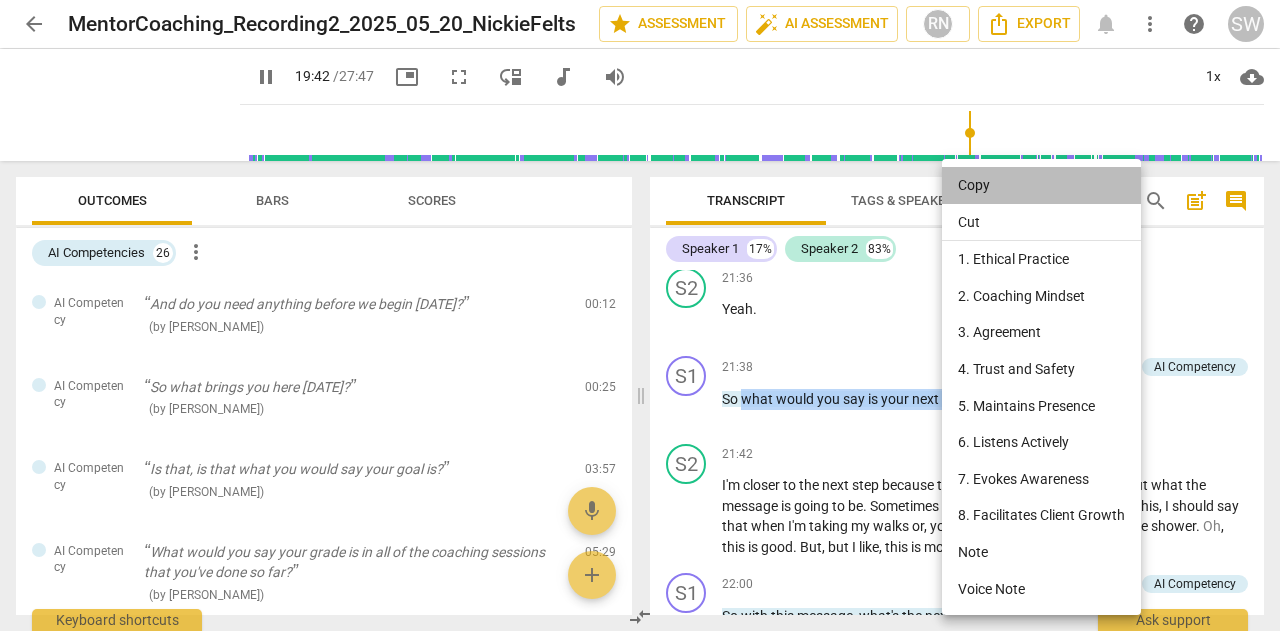 click on "Copy" at bounding box center [1041, 185] 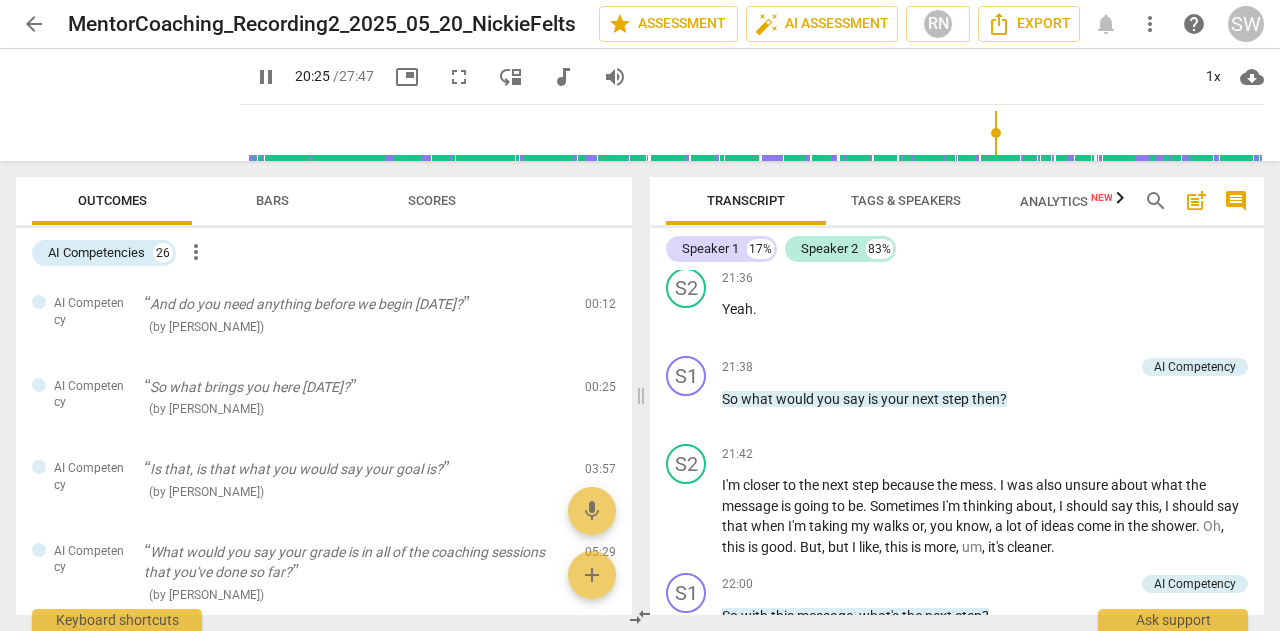 scroll, scrollTop: 8272, scrollLeft: 0, axis: vertical 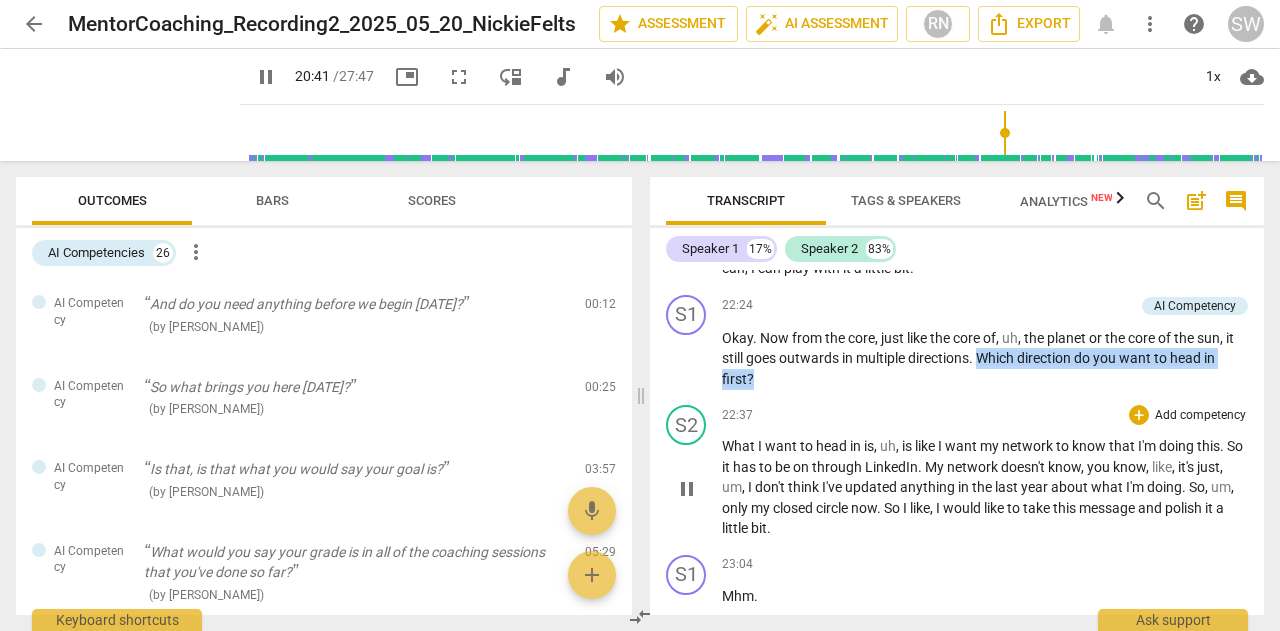 drag, startPoint x: 983, startPoint y: 423, endPoint x: 806, endPoint y: 459, distance: 180.62392 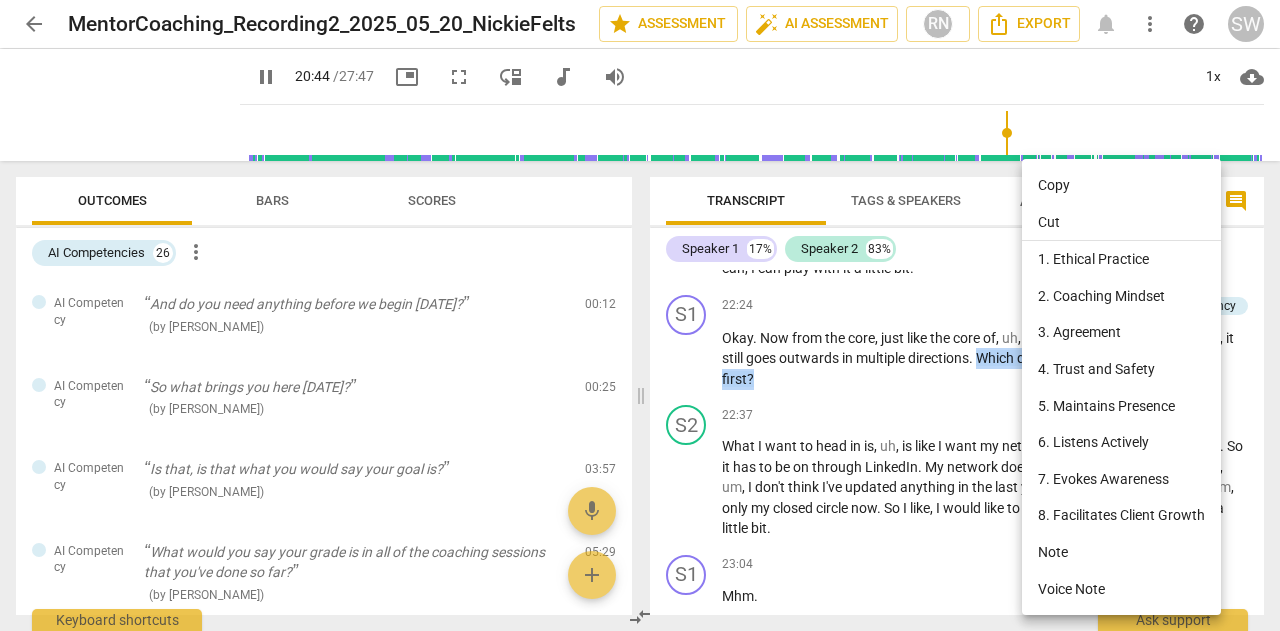 click on "Copy" at bounding box center [1121, 185] 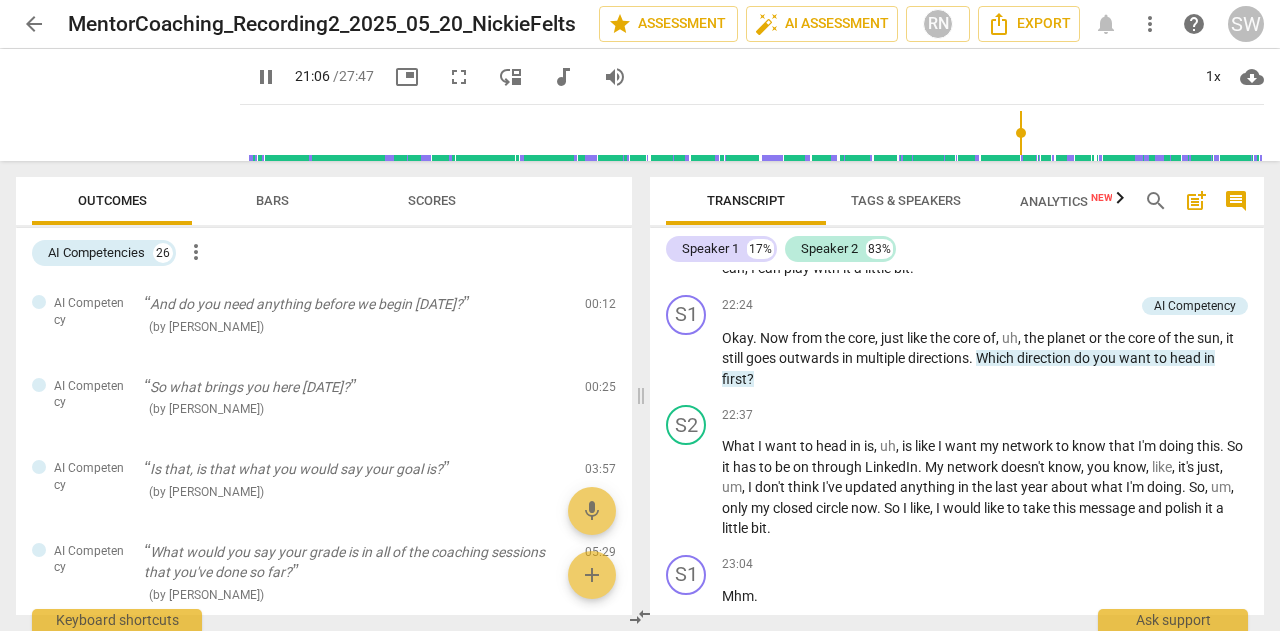scroll, scrollTop: 8592, scrollLeft: 0, axis: vertical 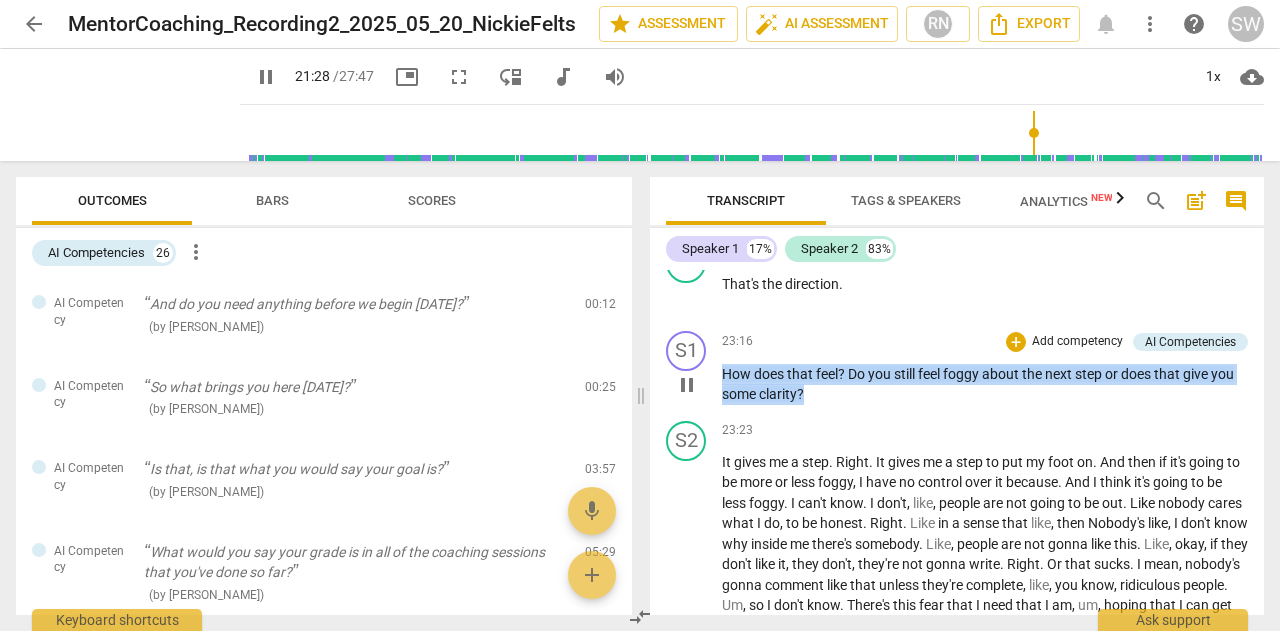 drag, startPoint x: 723, startPoint y: 437, endPoint x: 814, endPoint y: 469, distance: 96.462425 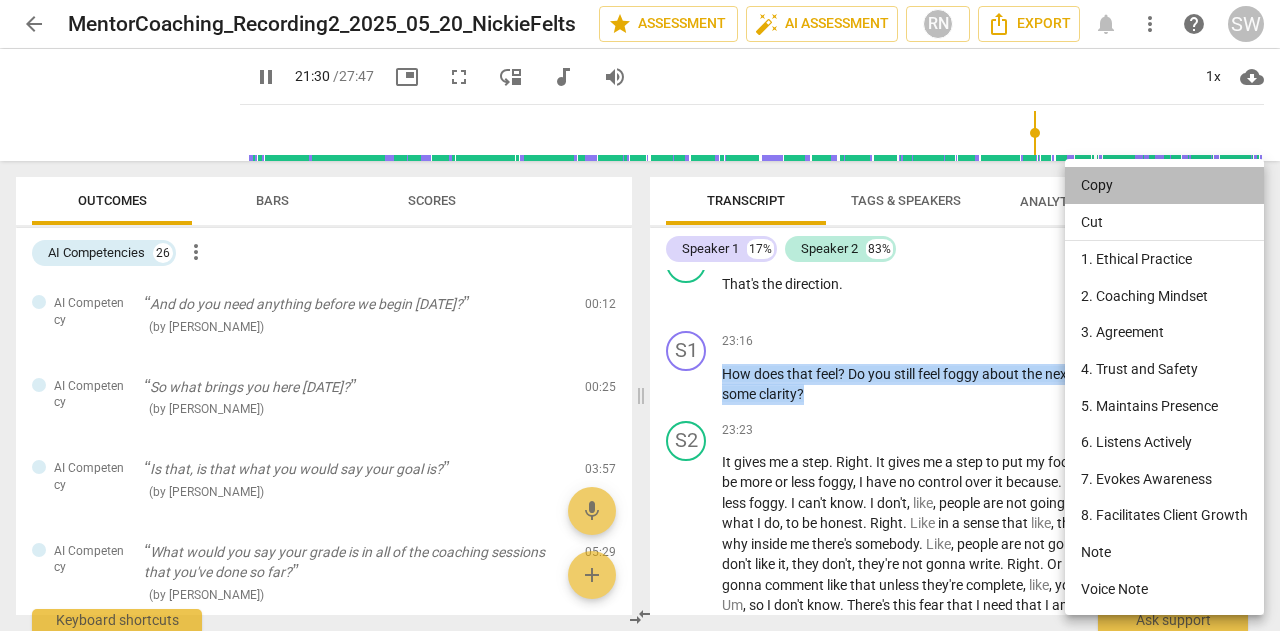 click on "Copy" at bounding box center [1164, 185] 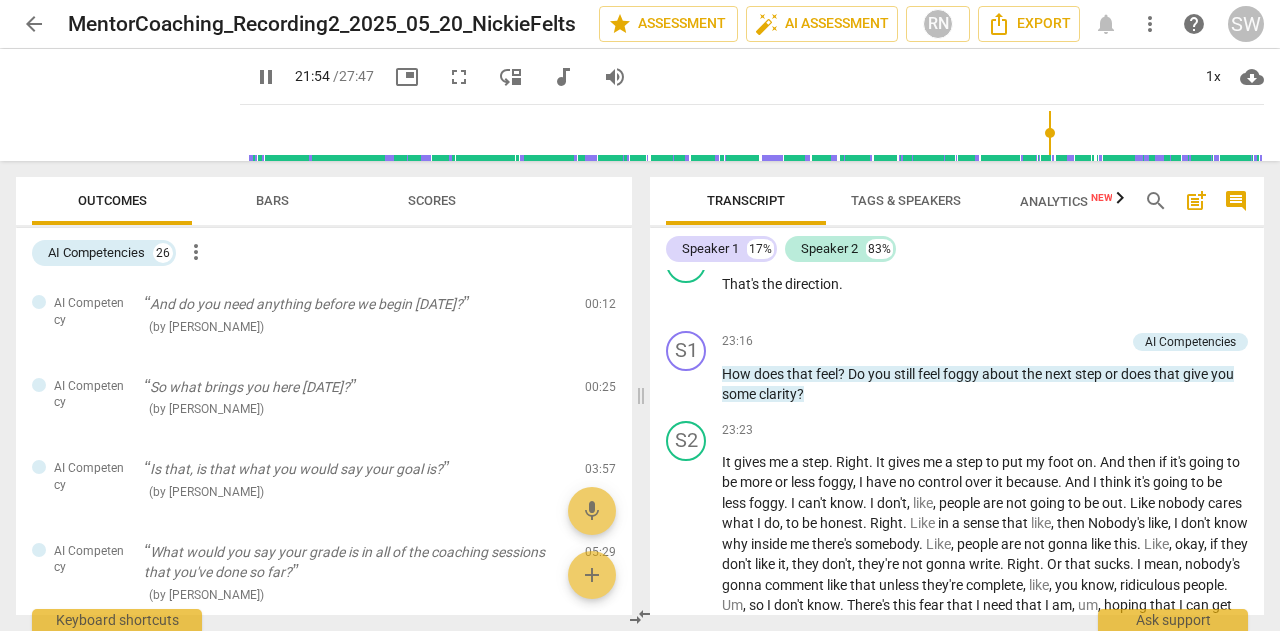 scroll, scrollTop: 8958, scrollLeft: 0, axis: vertical 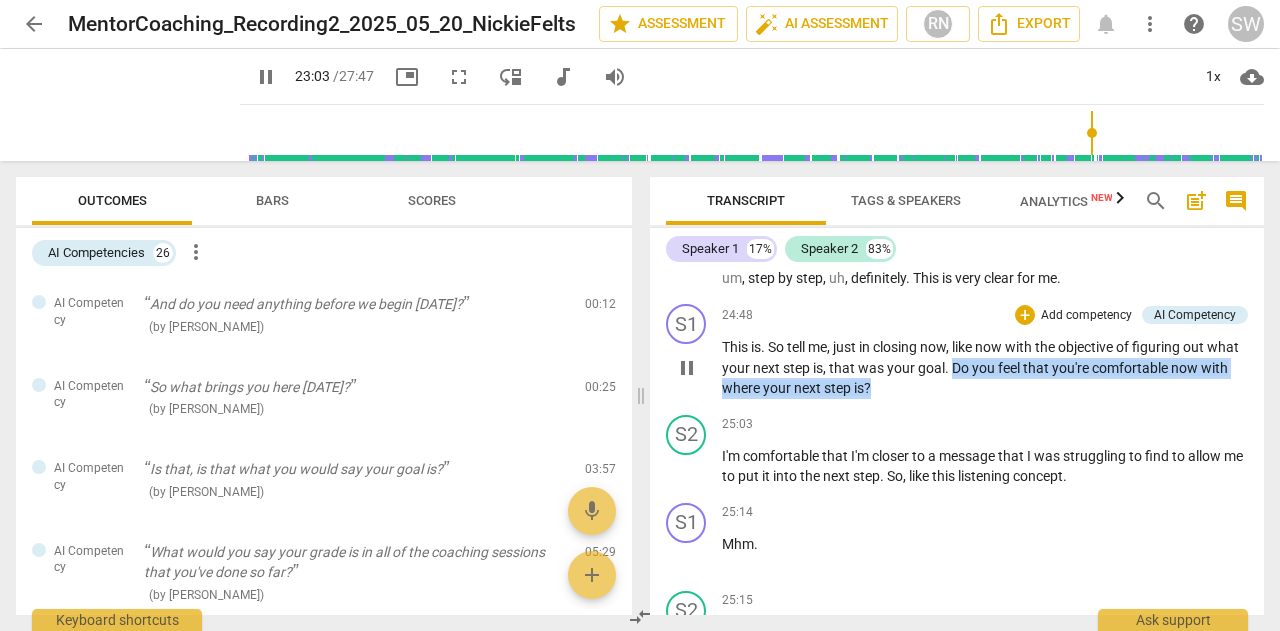 drag, startPoint x: 988, startPoint y: 453, endPoint x: 916, endPoint y: 473, distance: 74.726166 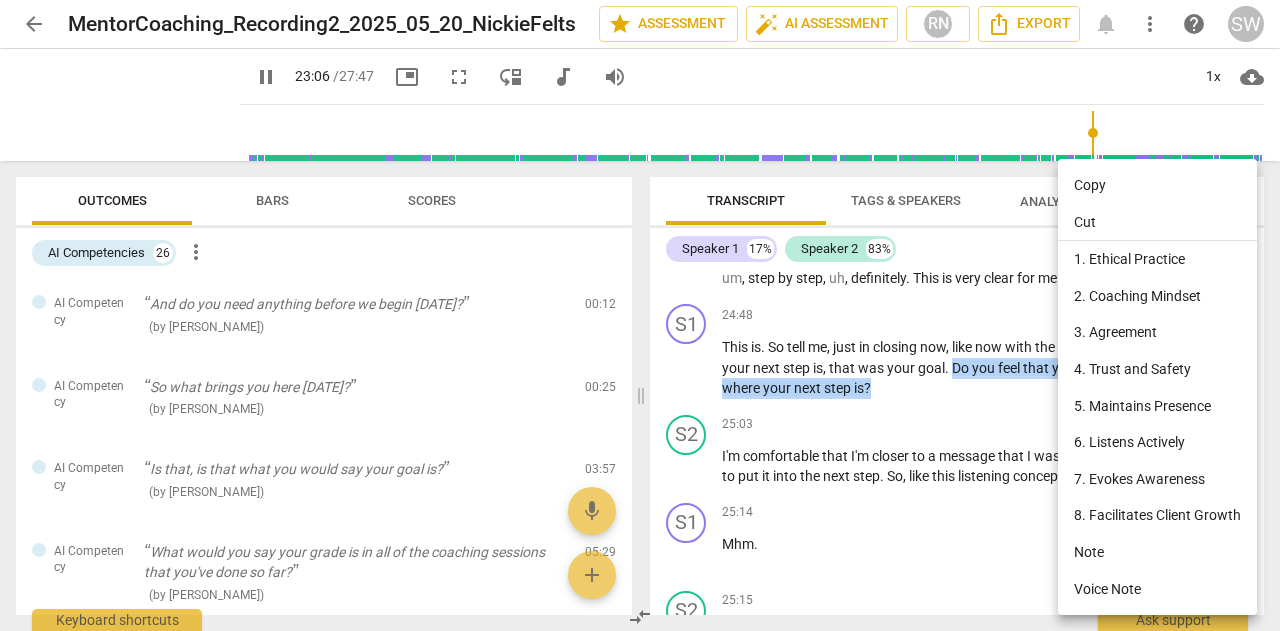 click on "Copy" at bounding box center [1157, 185] 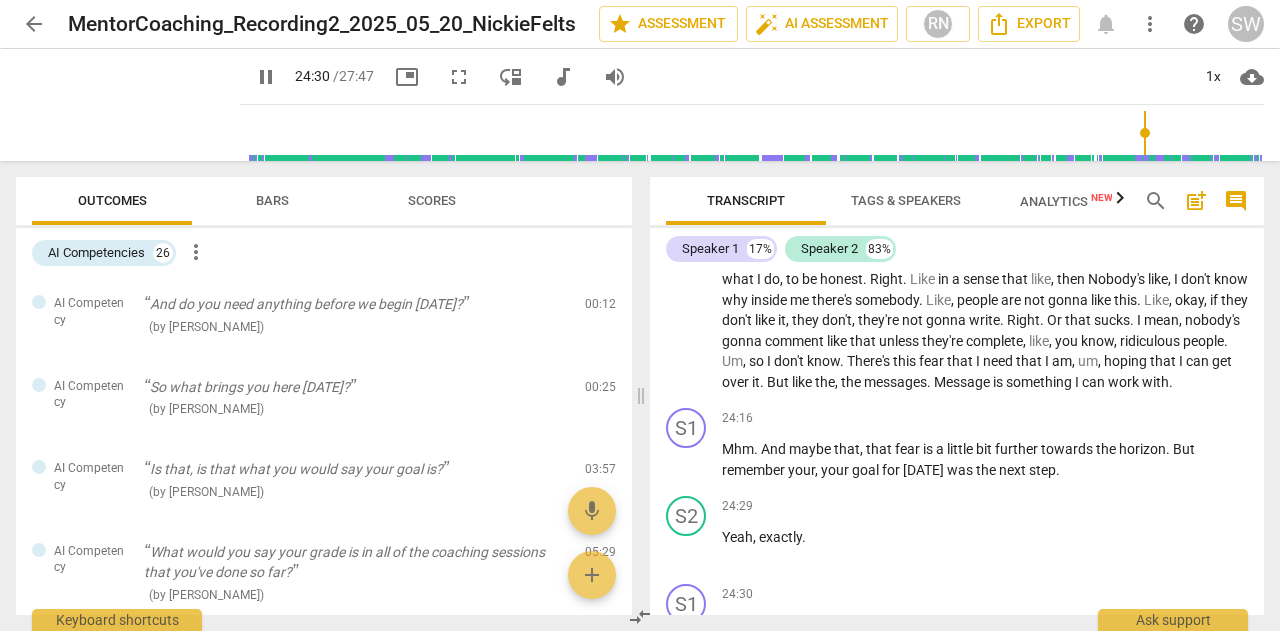 scroll, scrollTop: 10678, scrollLeft: 0, axis: vertical 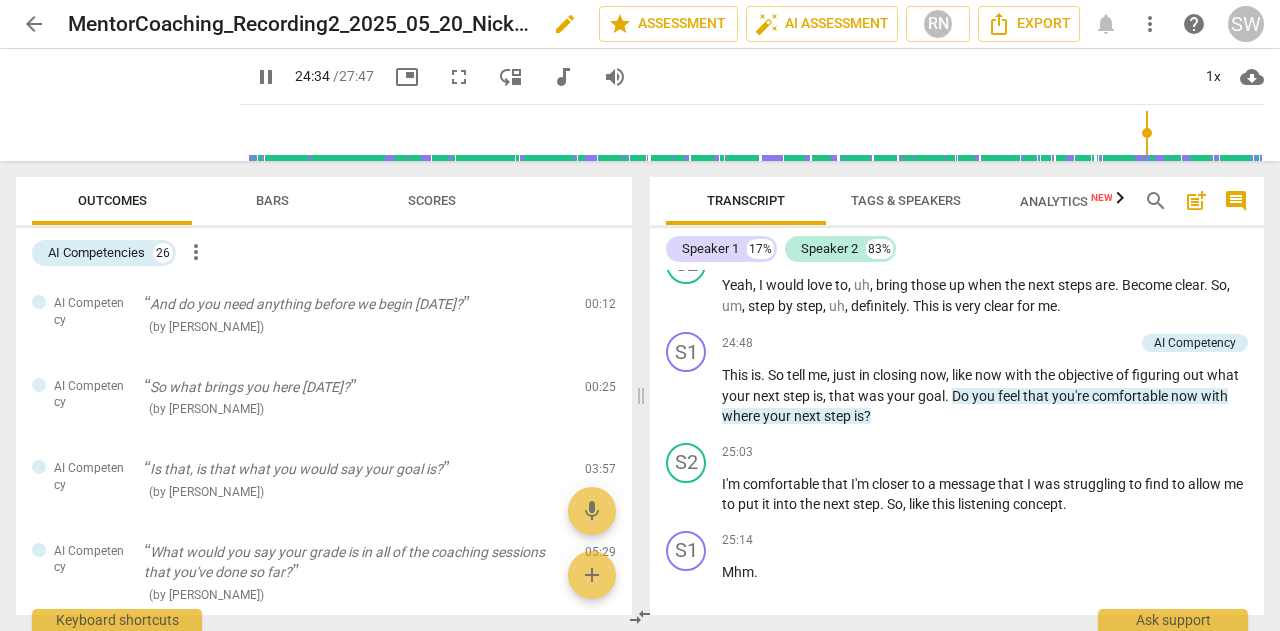 click on "MentorCoaching_Recording2_2025_05_20_NickieFelts" at bounding box center [299, 24] 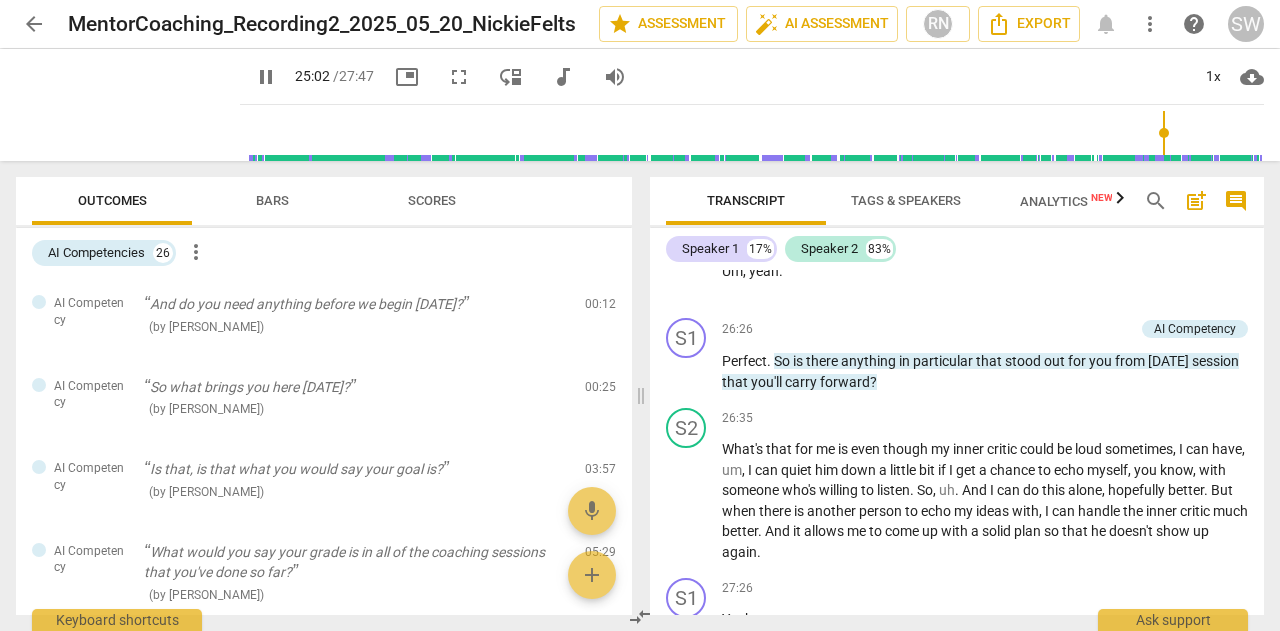 scroll, scrollTop: 11856, scrollLeft: 0, axis: vertical 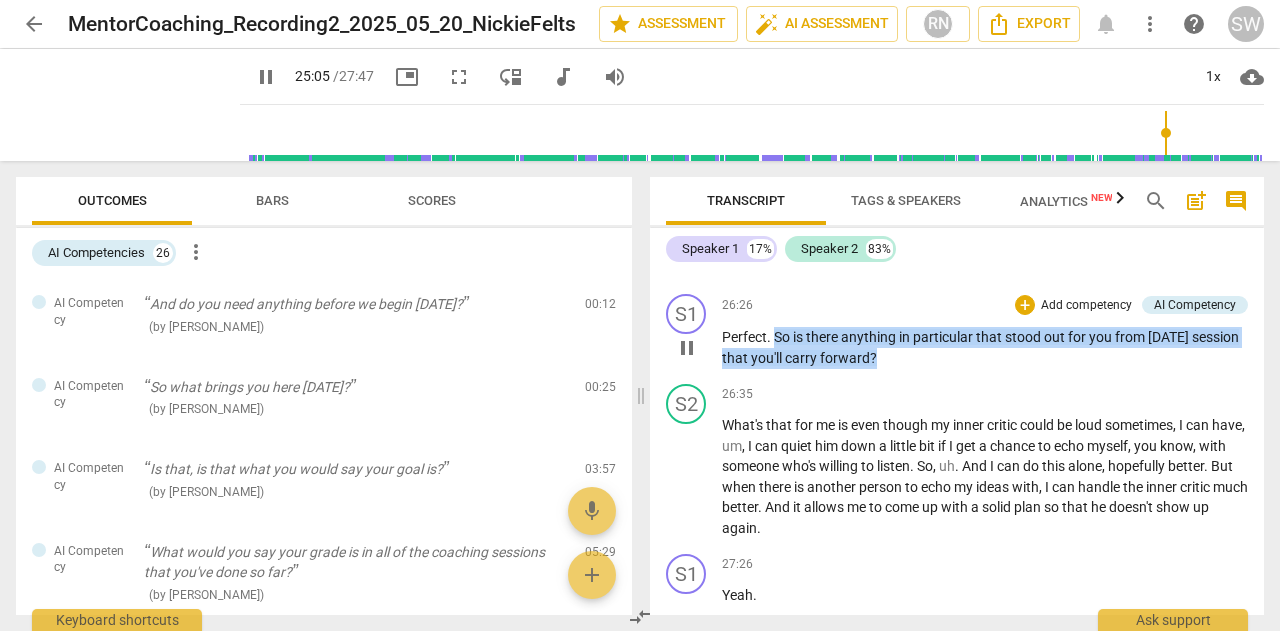 drag, startPoint x: 776, startPoint y: 420, endPoint x: 944, endPoint y: 443, distance: 169.5671 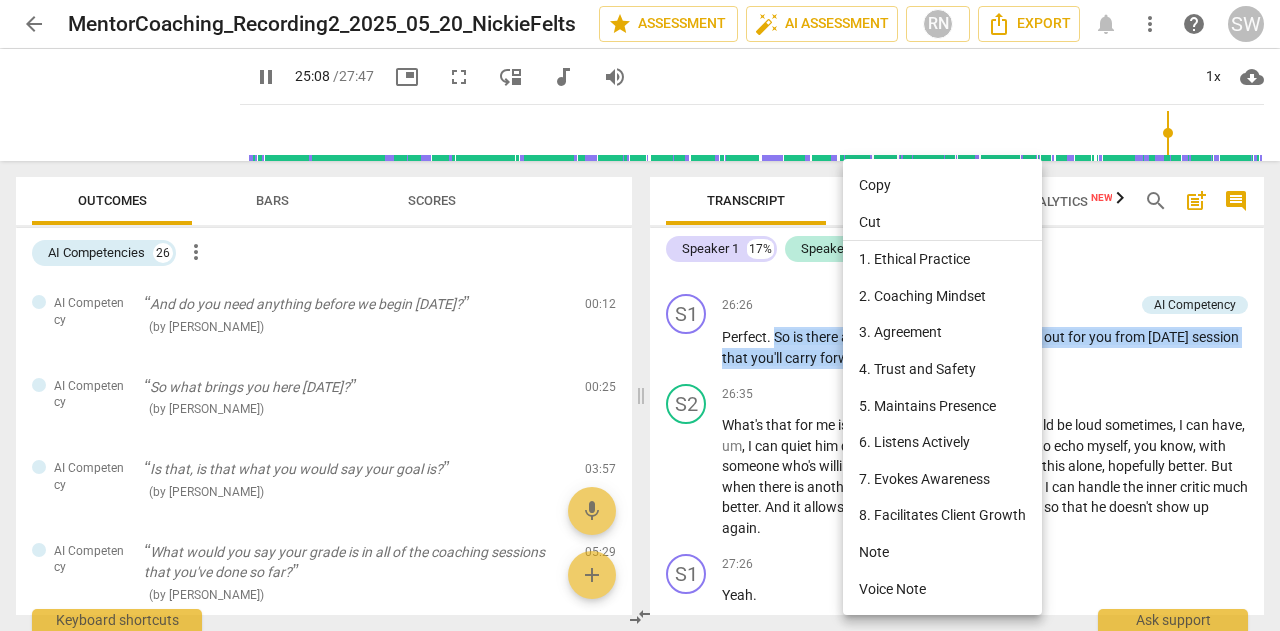 click on "Copy" at bounding box center (942, 185) 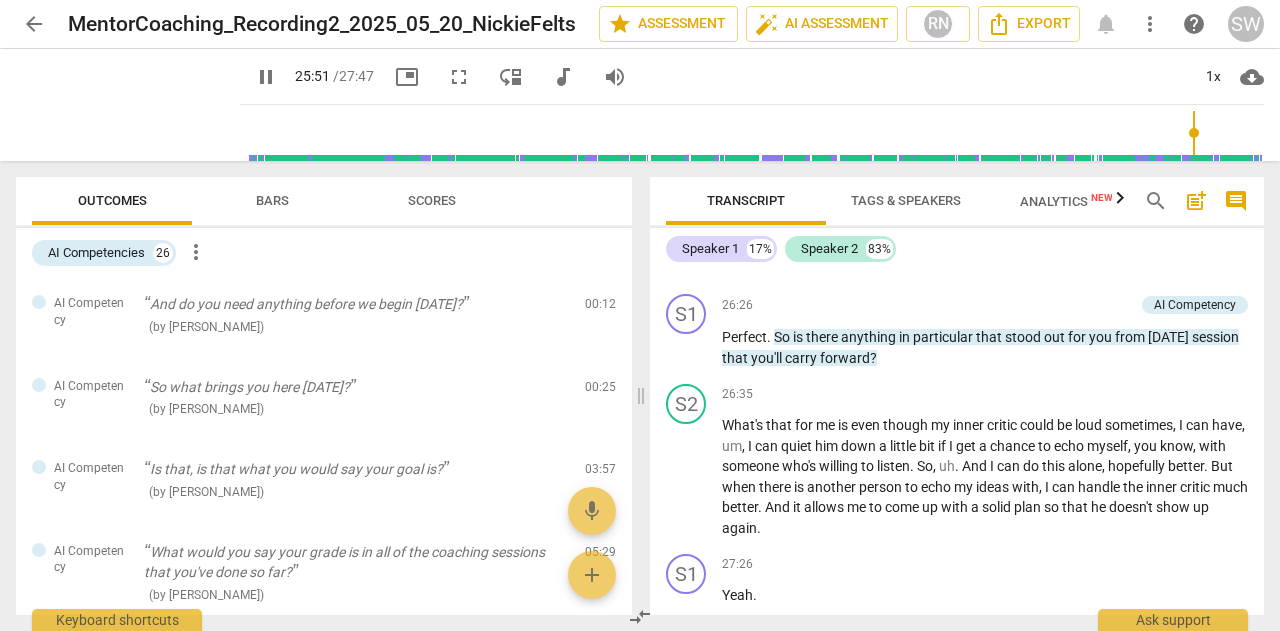scroll, scrollTop: 11404, scrollLeft: 0, axis: vertical 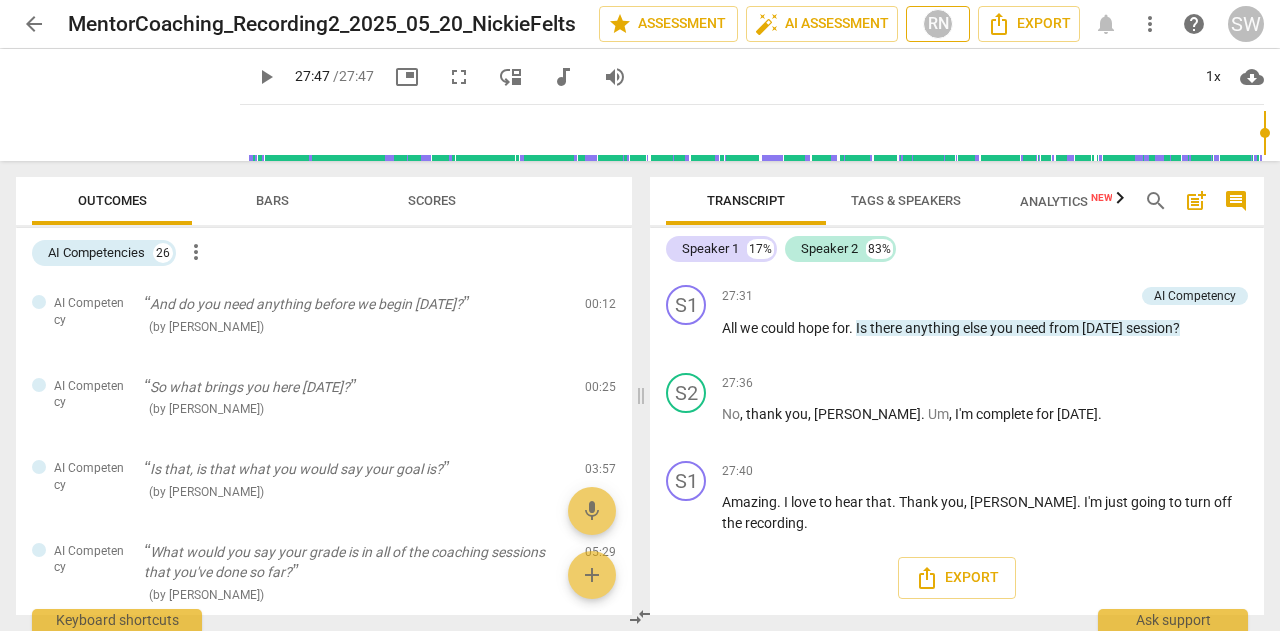 type on "1667" 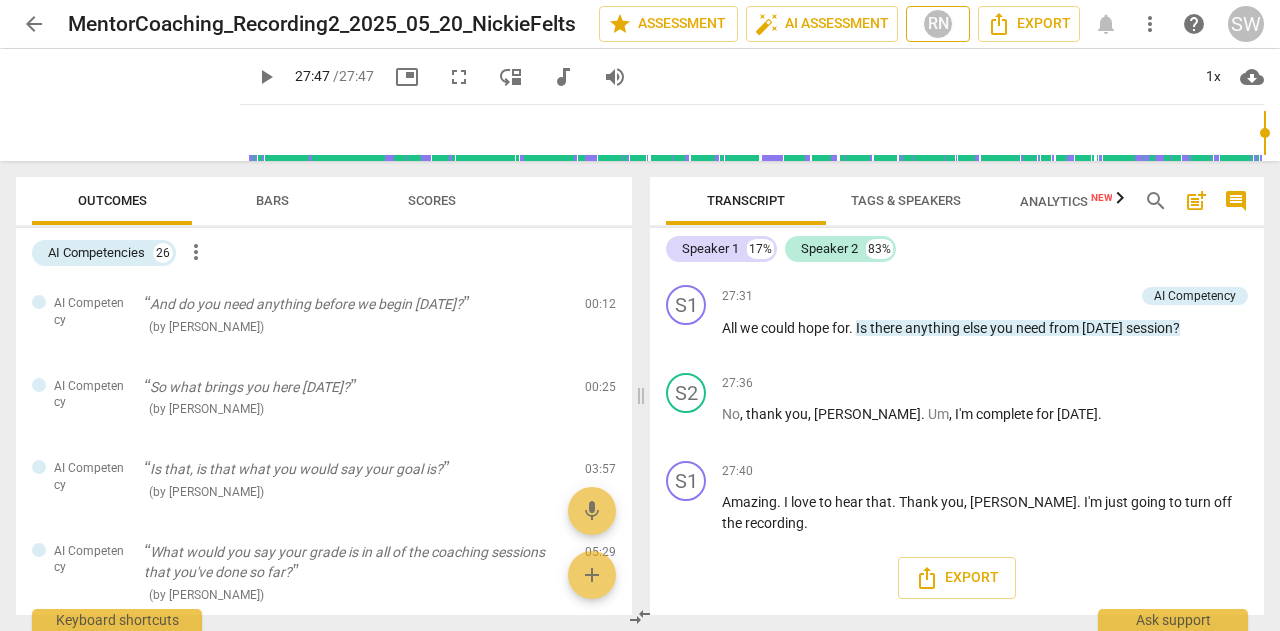 scroll, scrollTop: 12382, scrollLeft: 0, axis: vertical 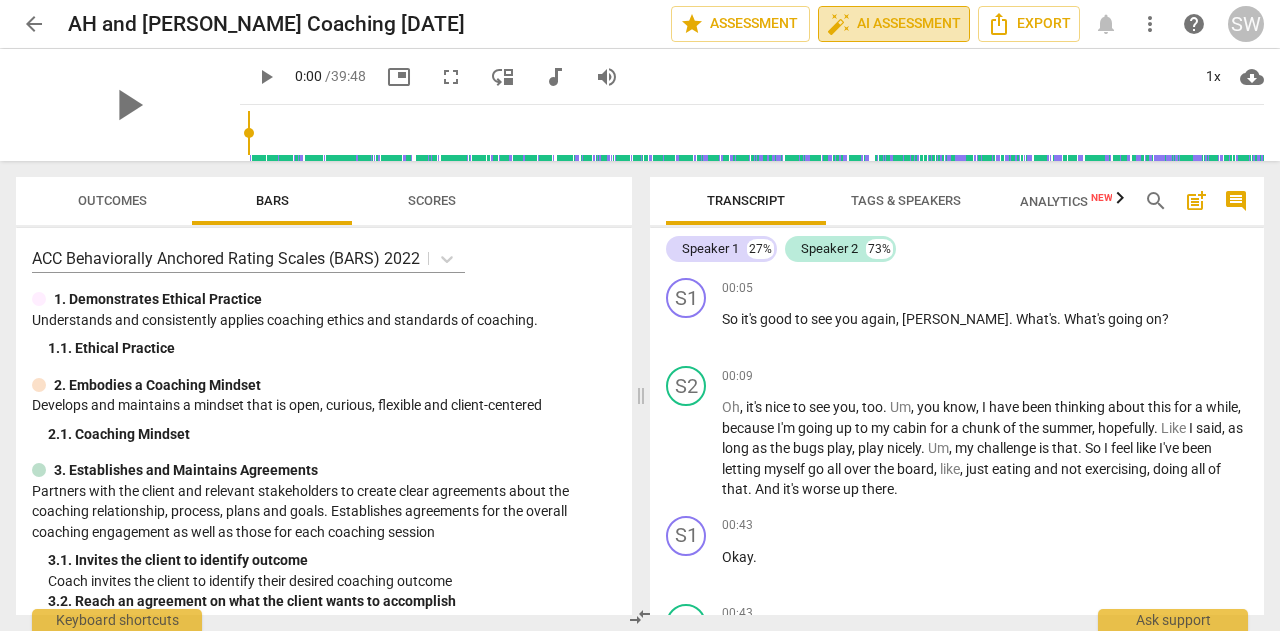 click on "auto_fix_high    AI Assessment" at bounding box center [894, 24] 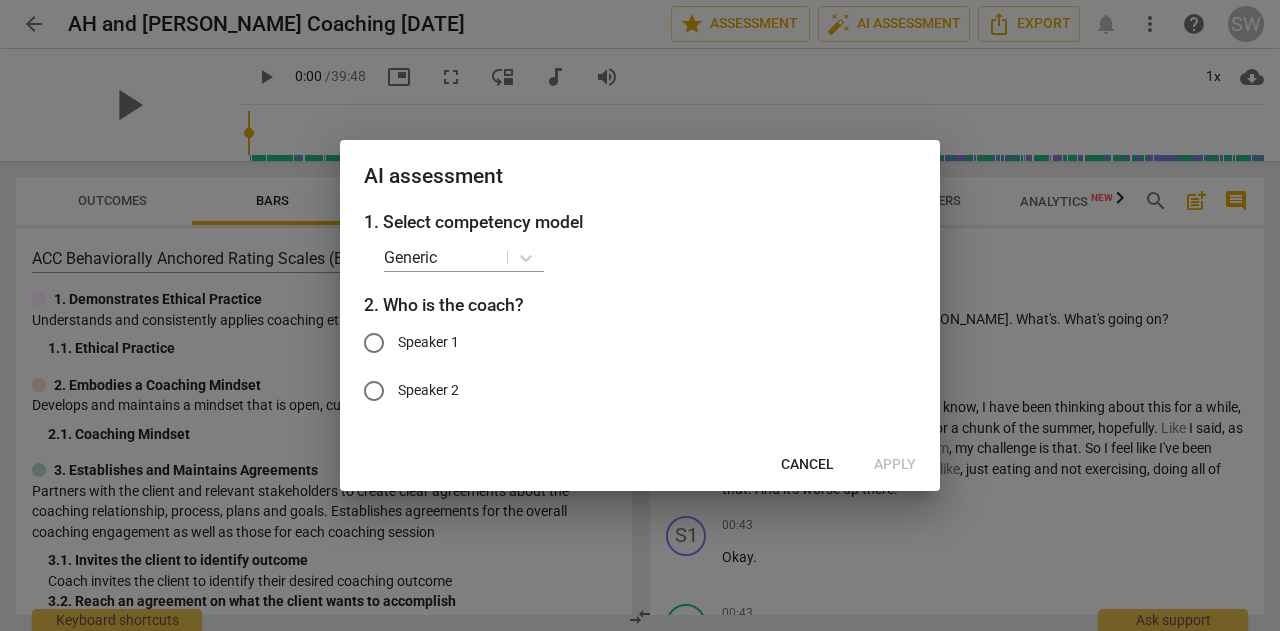 click on "Speaker 1" at bounding box center [374, 343] 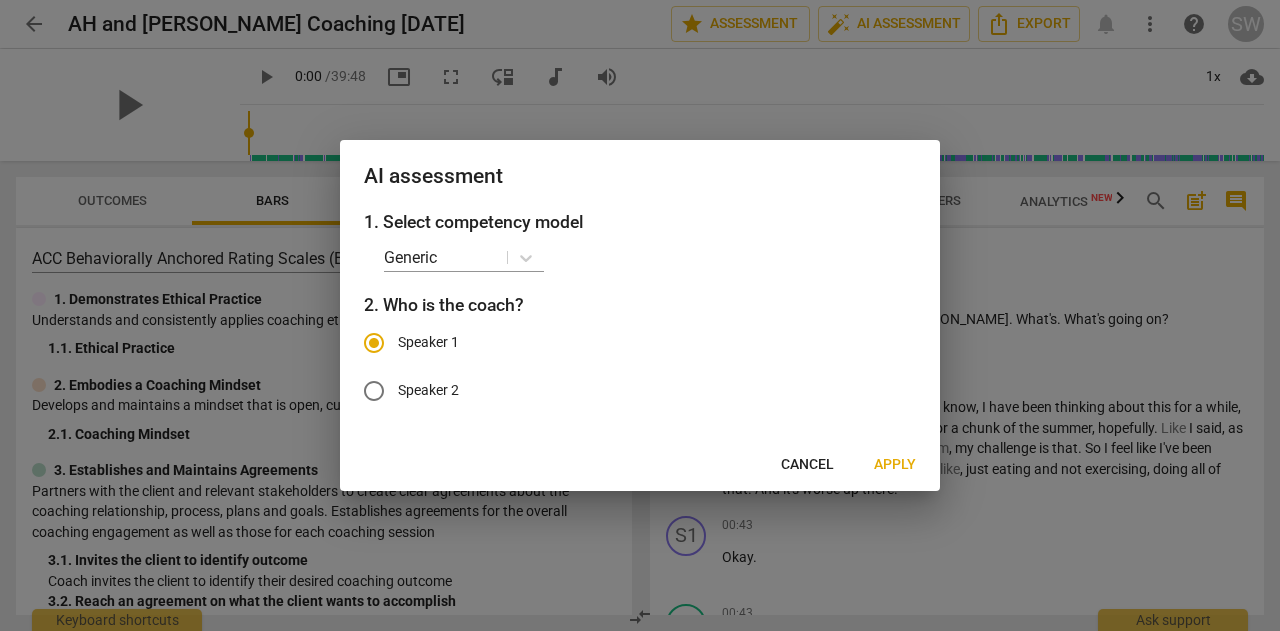 click on "Apply" at bounding box center (895, 465) 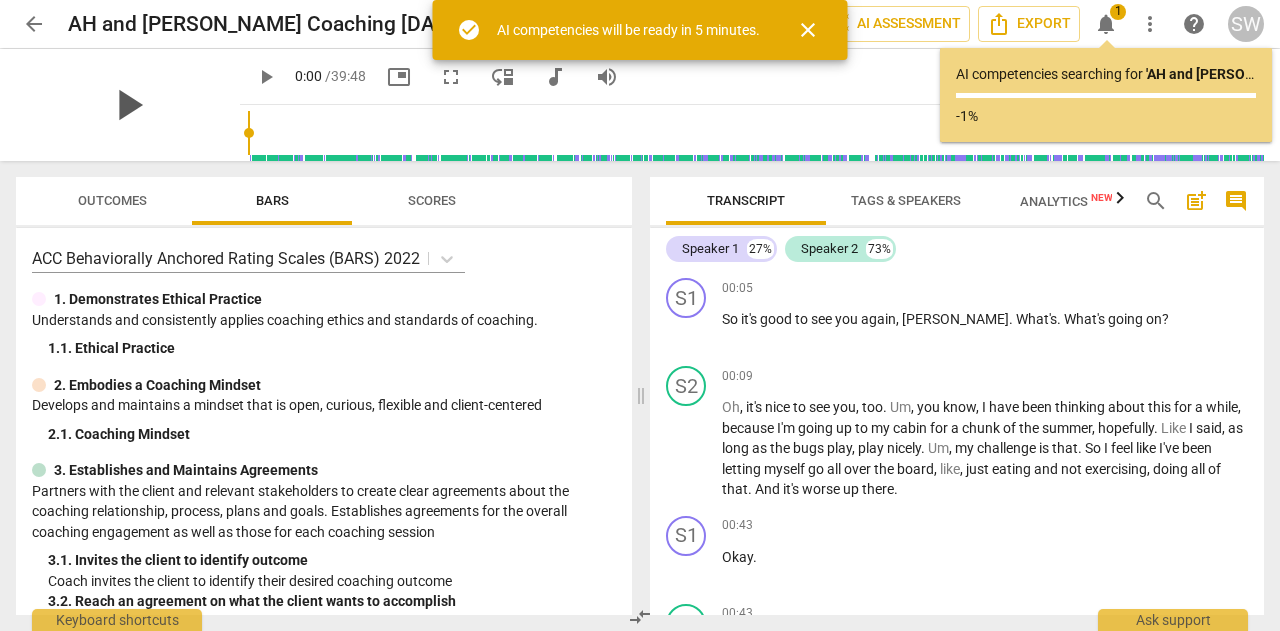 click on "play_arrow" at bounding box center (128, 105) 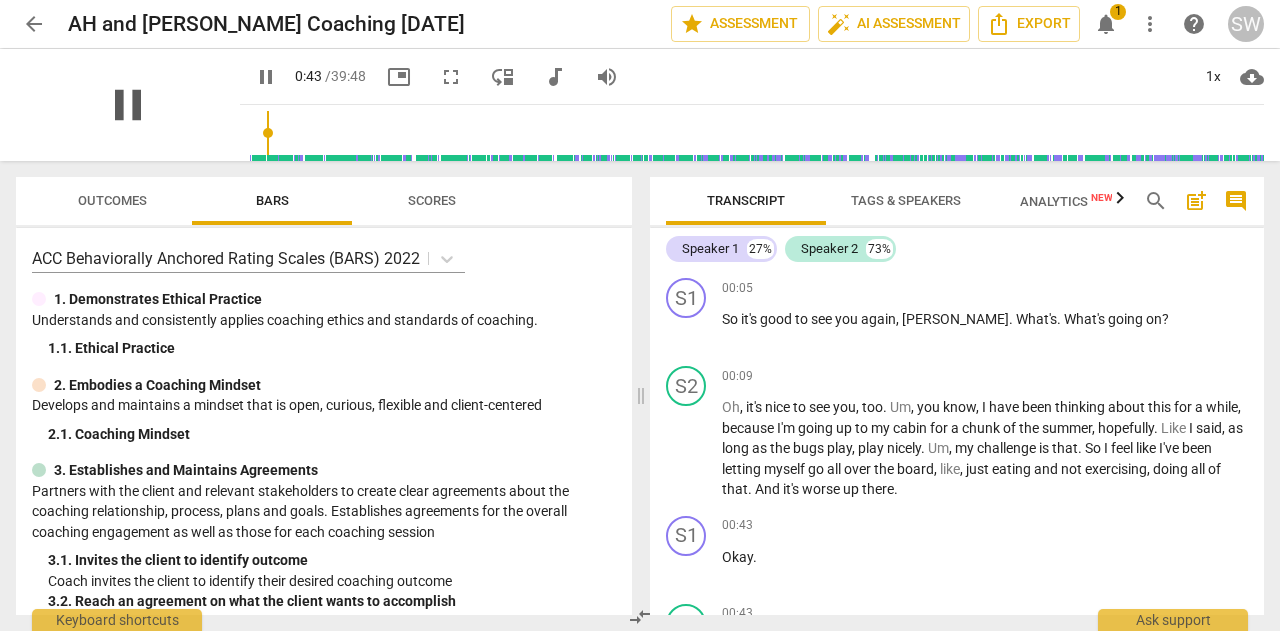 scroll, scrollTop: 366, scrollLeft: 0, axis: vertical 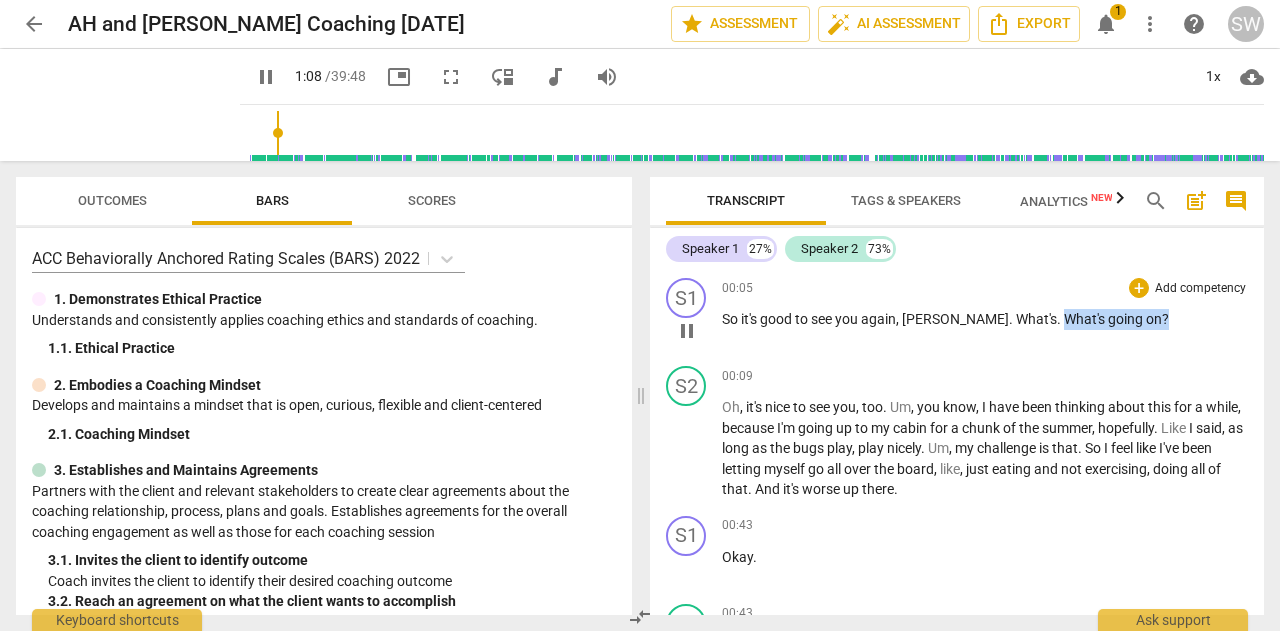drag, startPoint x: 1004, startPoint y: 320, endPoint x: 1116, endPoint y: 322, distance: 112.01785 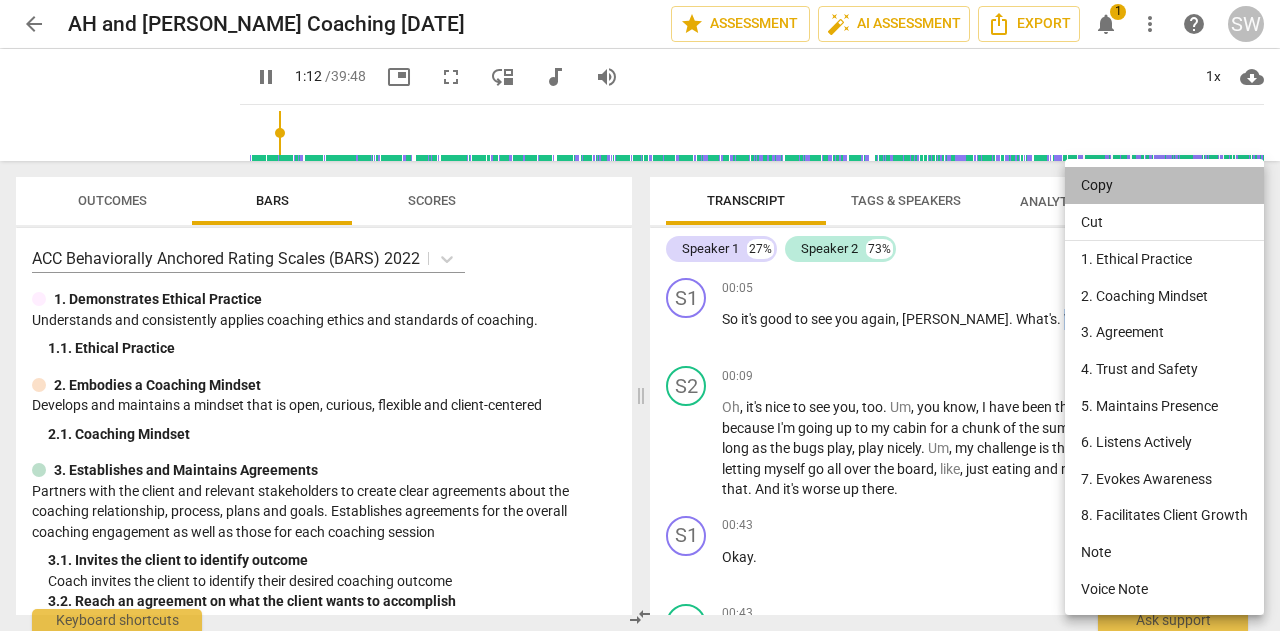 click on "Copy" at bounding box center (1164, 185) 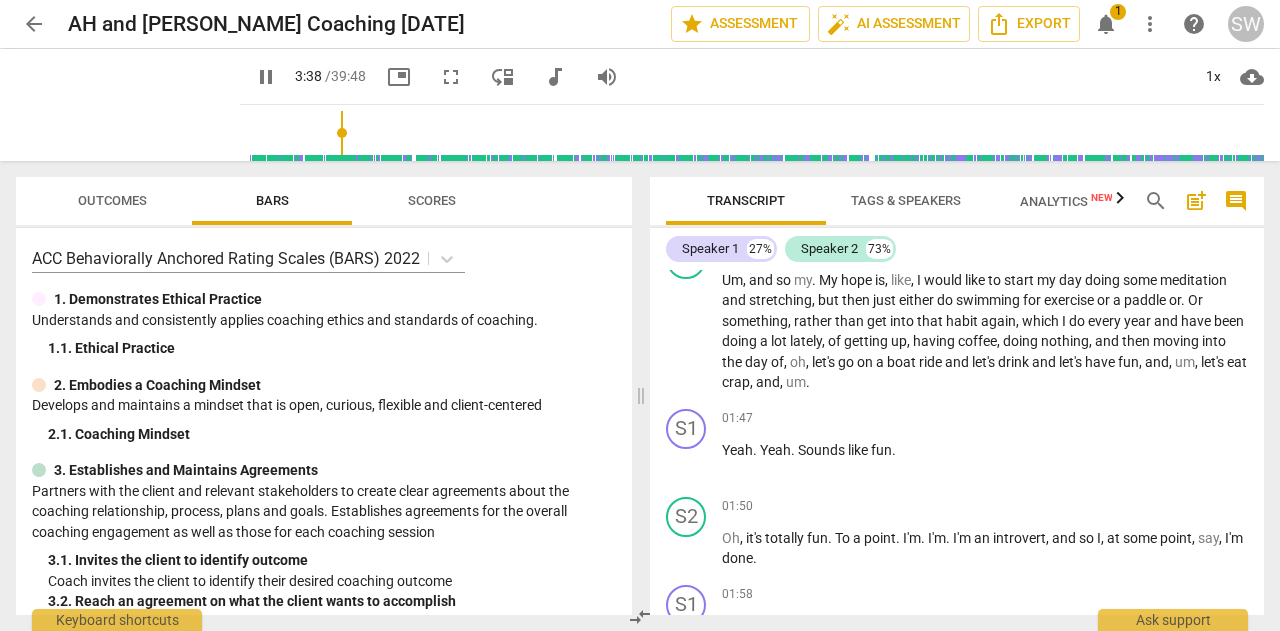 scroll, scrollTop: 1274, scrollLeft: 0, axis: vertical 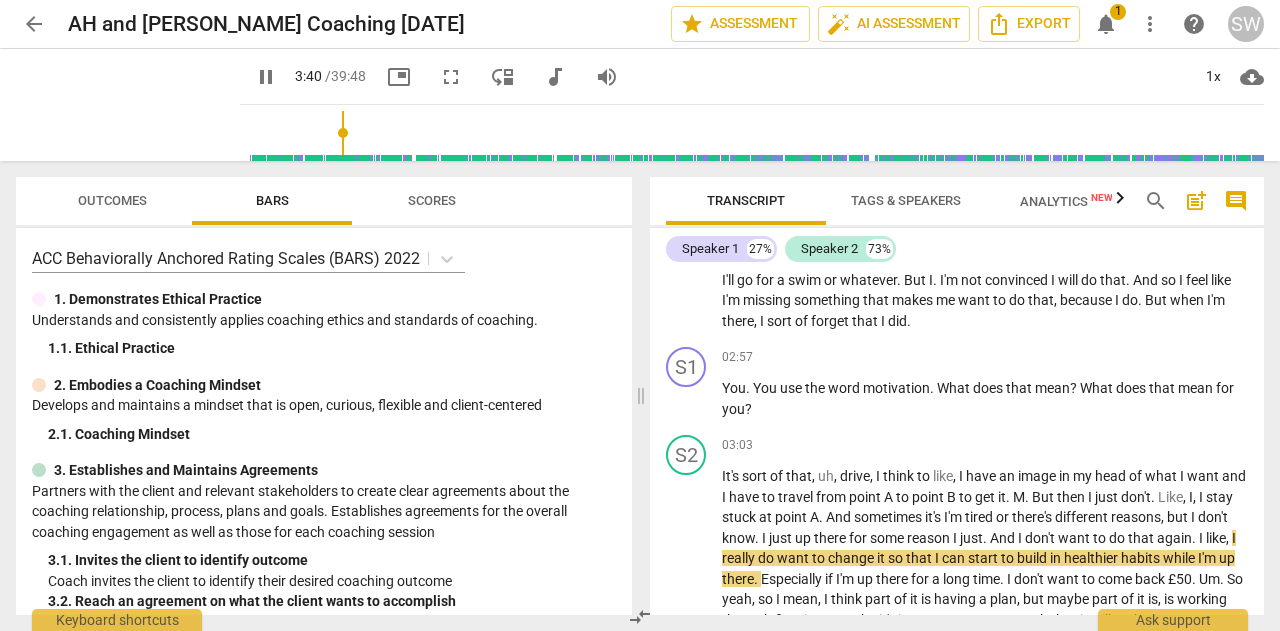 click on "pause" at bounding box center [266, 77] 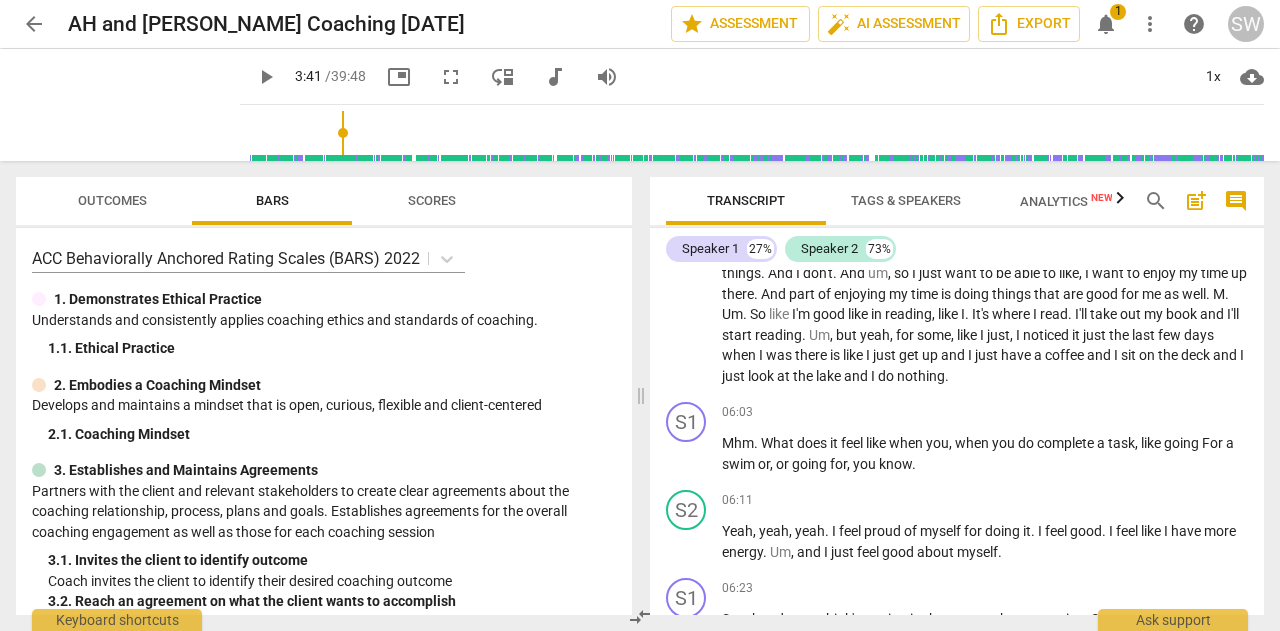 scroll, scrollTop: 2714, scrollLeft: 0, axis: vertical 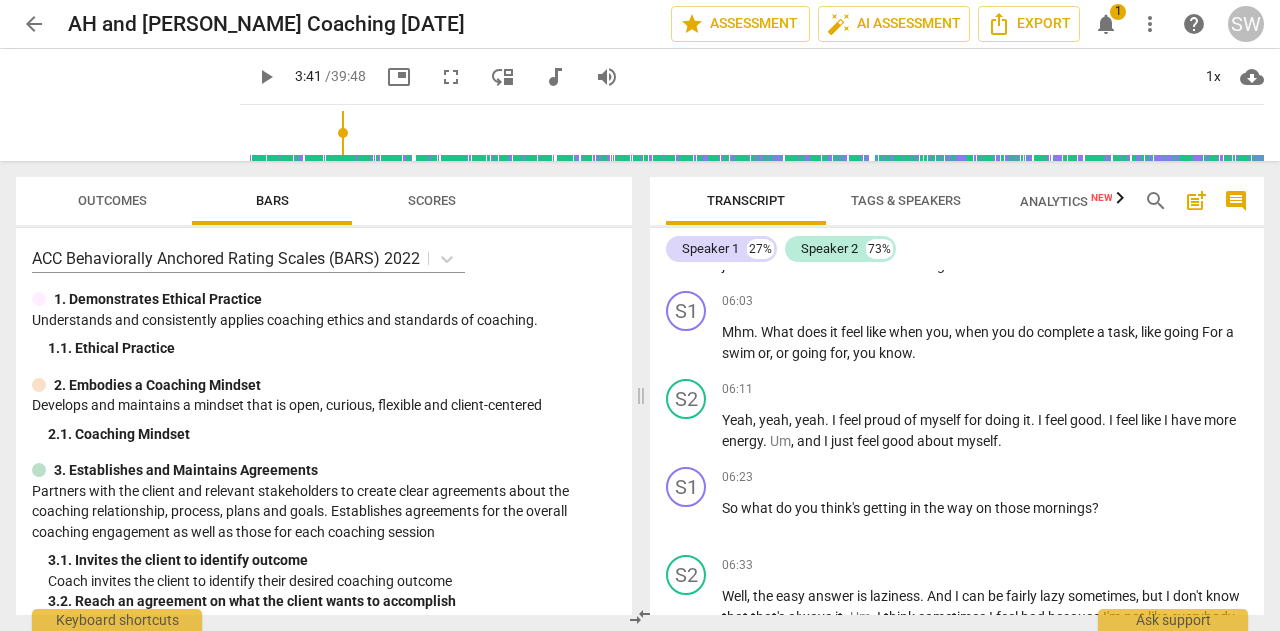 type on "221" 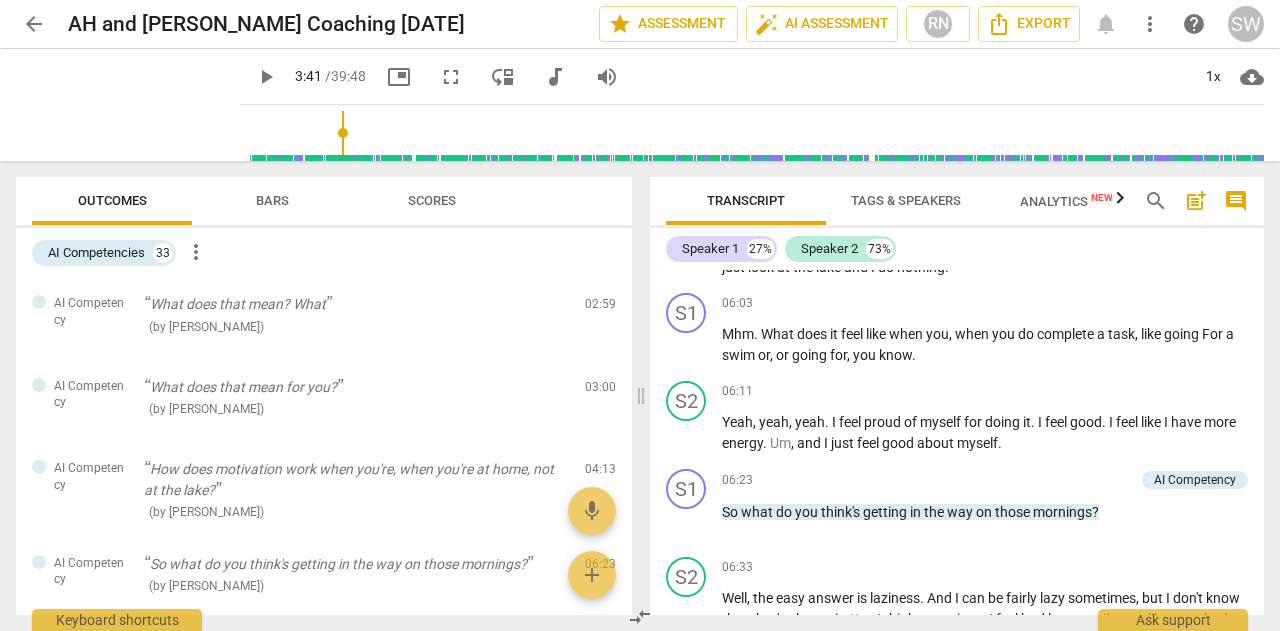 scroll, scrollTop: 2716, scrollLeft: 0, axis: vertical 